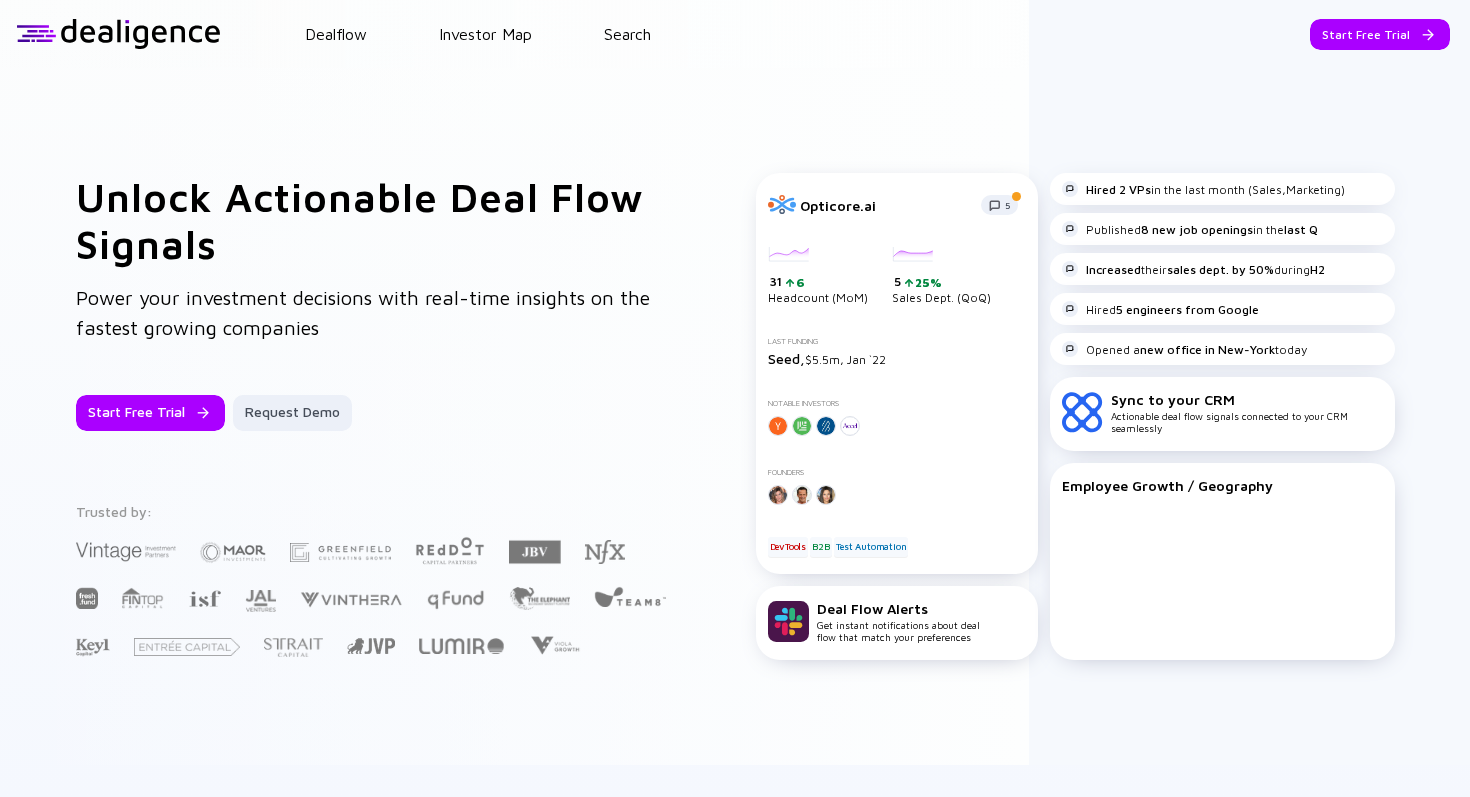 scroll, scrollTop: 0, scrollLeft: 0, axis: both 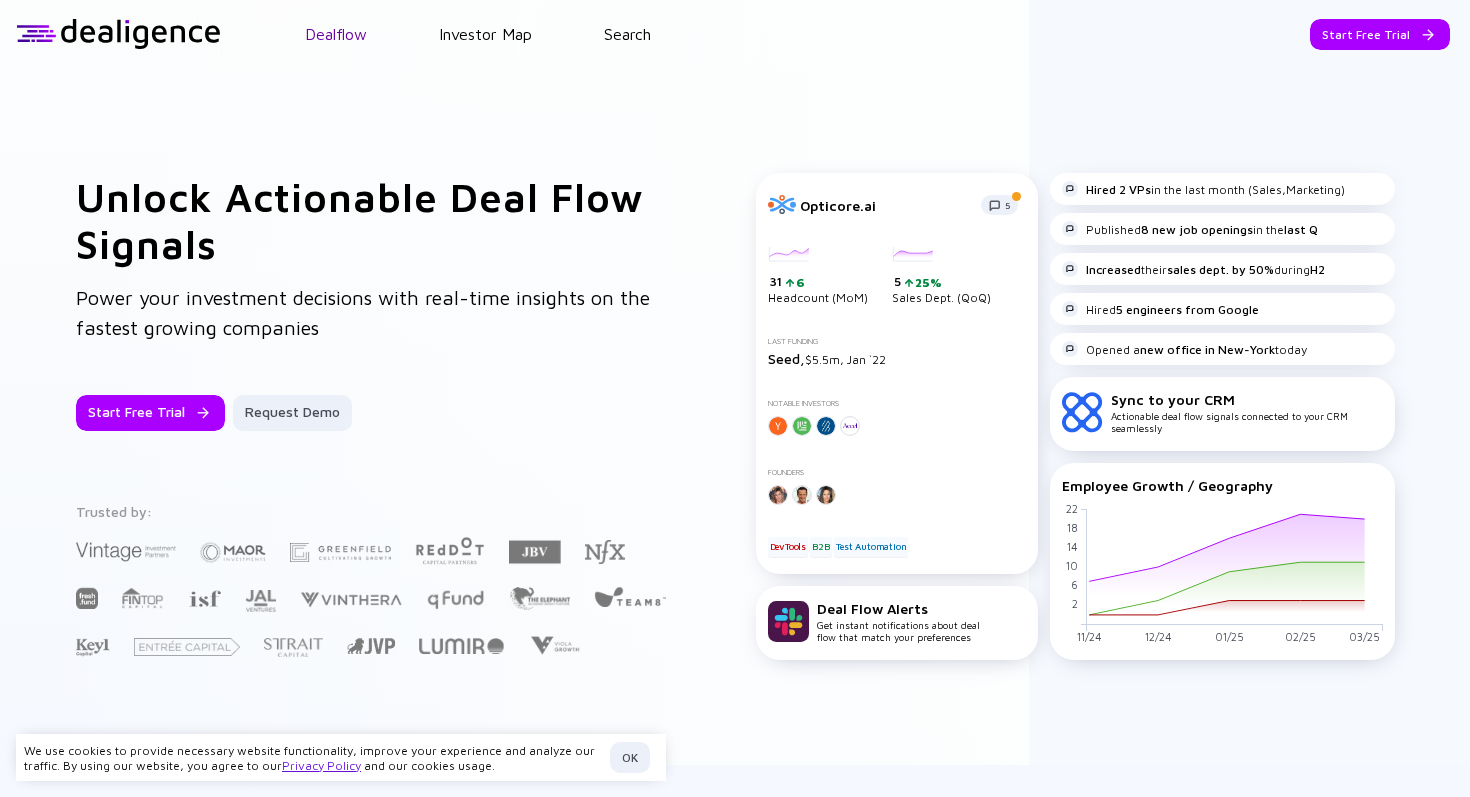 click on "Dealflow" at bounding box center (336, 34) 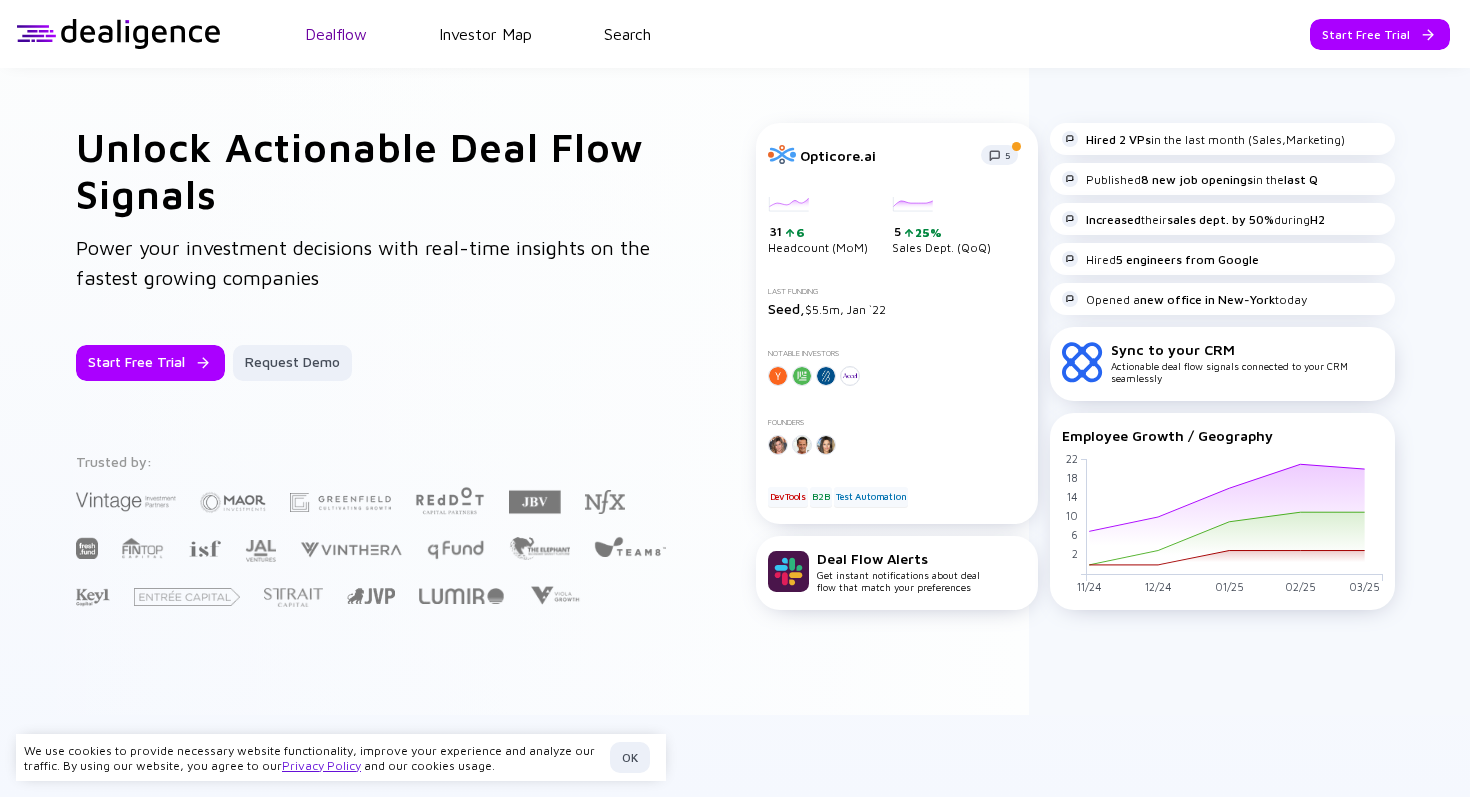 scroll, scrollTop: 707, scrollLeft: 0, axis: vertical 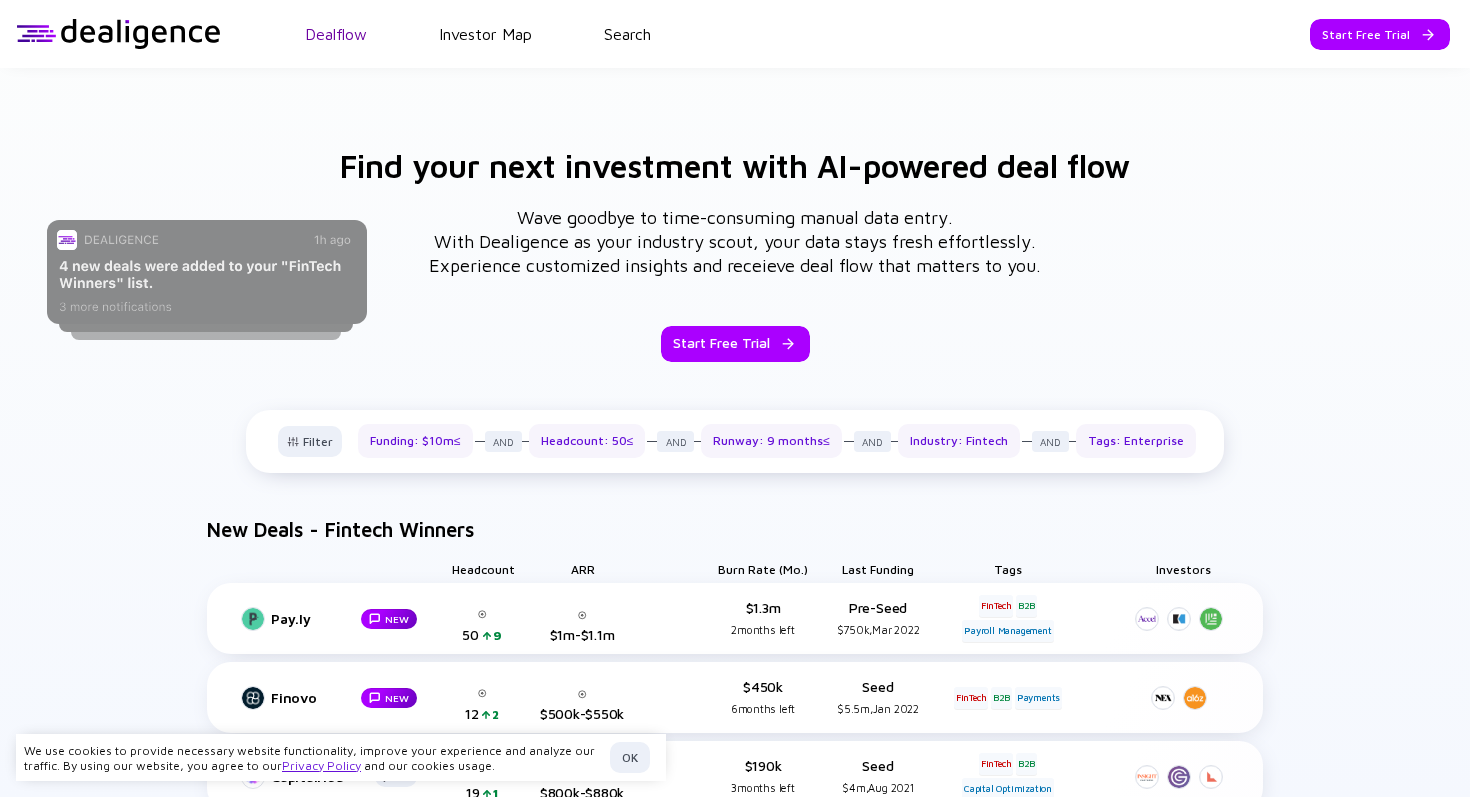click on "Dealflow" at bounding box center [336, 34] 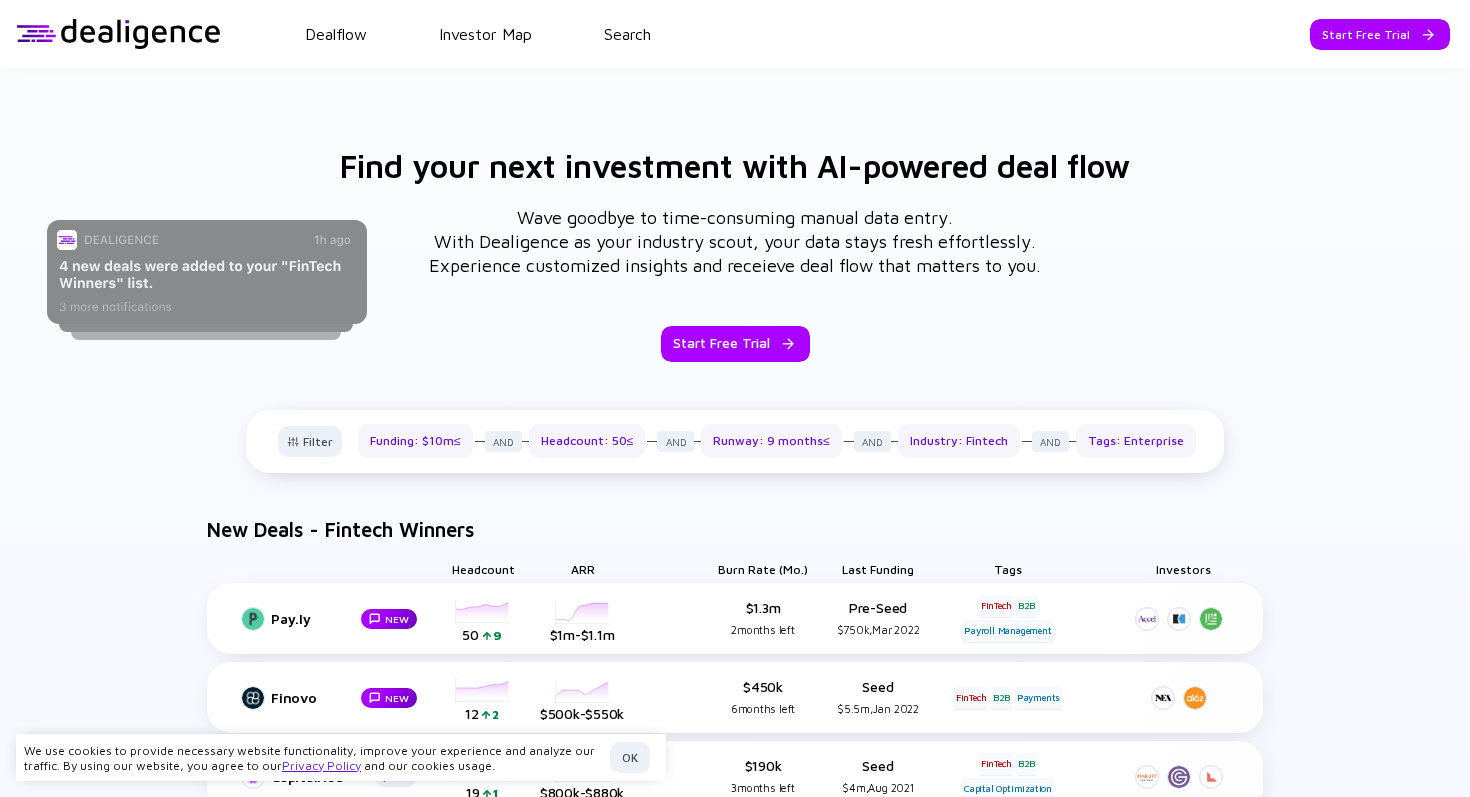 click on "Find your next investment with AI-powered deal flow Wave goodbye to time-consuming manual data entry. With Dealigence as your industry scout, your data stays fresh effortlessly. Experience customized insights and receieve deal flow that matters to you. Start Free Trial Filter Funding: $10m≤ Headcount: 50≤ Runway: 9 months≤ Industry: Fintech Tags: Enterprise New Deals - Fintech Winners Headcount ARR Burn Rate (mo.) Last Funding Tags Investors Pay.ly NEW Headcount 2022-06-01 2022-07-01 2022-08-01 2022-09-01 2022-10-01 2022-11-01 2022-12-01 2023-01-01 0 5 10 15 20 25 30 35 40 45 50 55 headcount 50 9 ARR 2022-06-01 2022-07-01 2022-08-01 2022-09-01 2022-10-01 2022-11-01 2022-12-01 2023-01-01 0 1 2 3 4 5 6 7 8 9 10 11 arr $1m-$1.1m Butn Rate (Mo.) $1.3m 2 months left Last Funding Pre-Seed $750k, Mar 2022 FinTech B2B Payroll Management Finovo NEW Headcount 2022-06-01 2022-07-01 2022-08-01 2022-09-01 2022-10-01 2022-11-01 2022-12-01 2023-01-01 0 1 2 3 4 5 6 7 8 9 10 11 12 13 headcount 2" at bounding box center [735, 524] 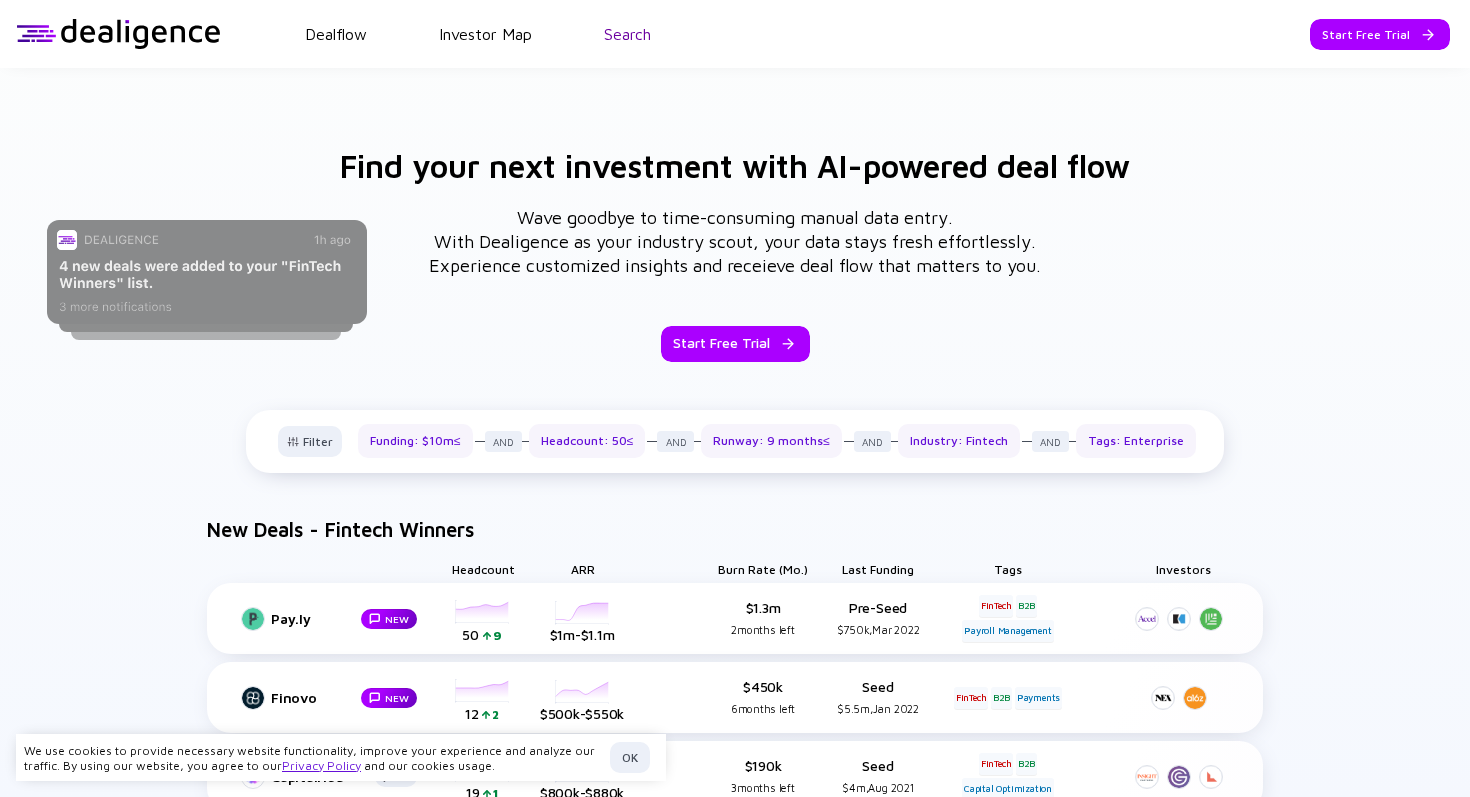 click on "Search" at bounding box center (627, 34) 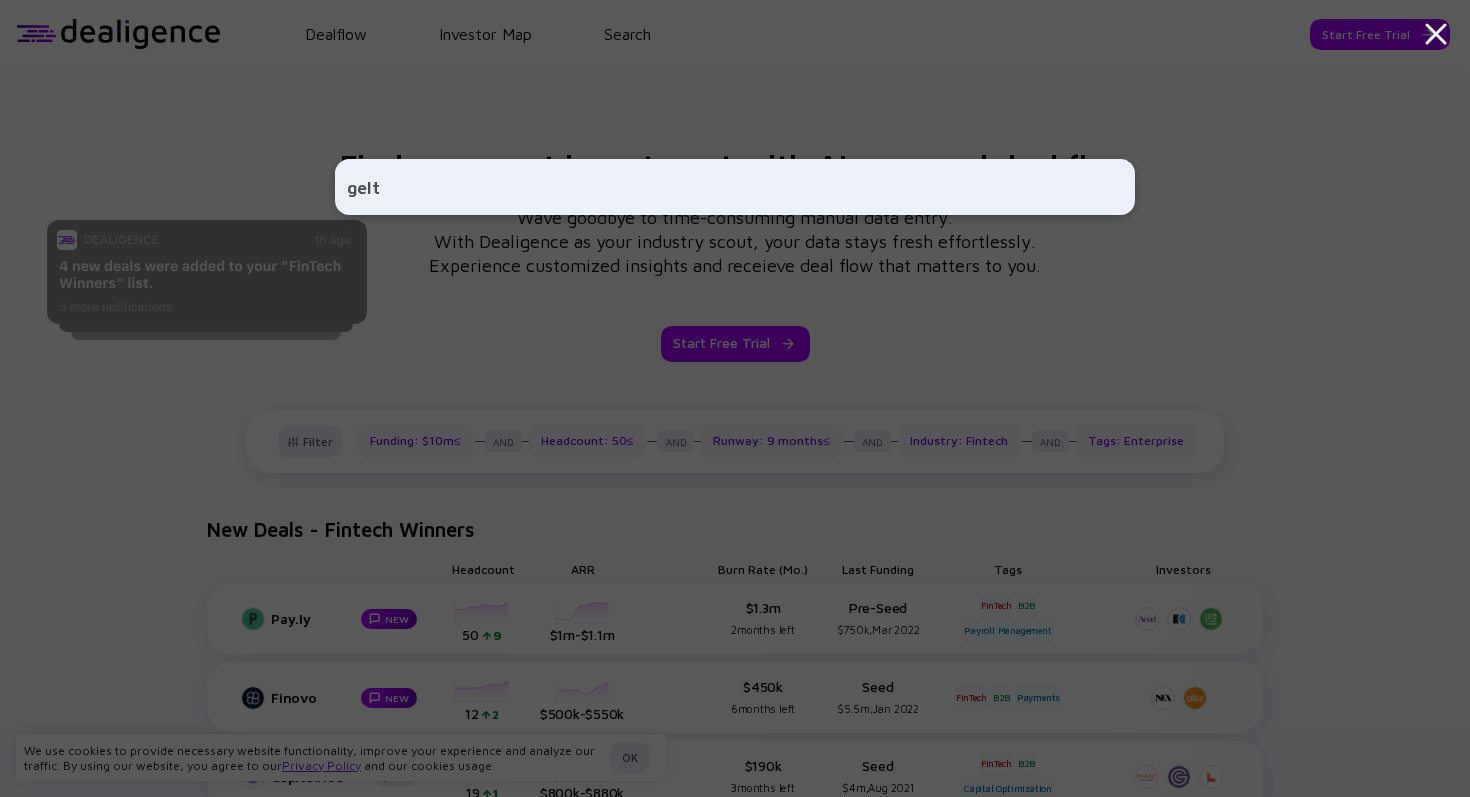 type on "gelt" 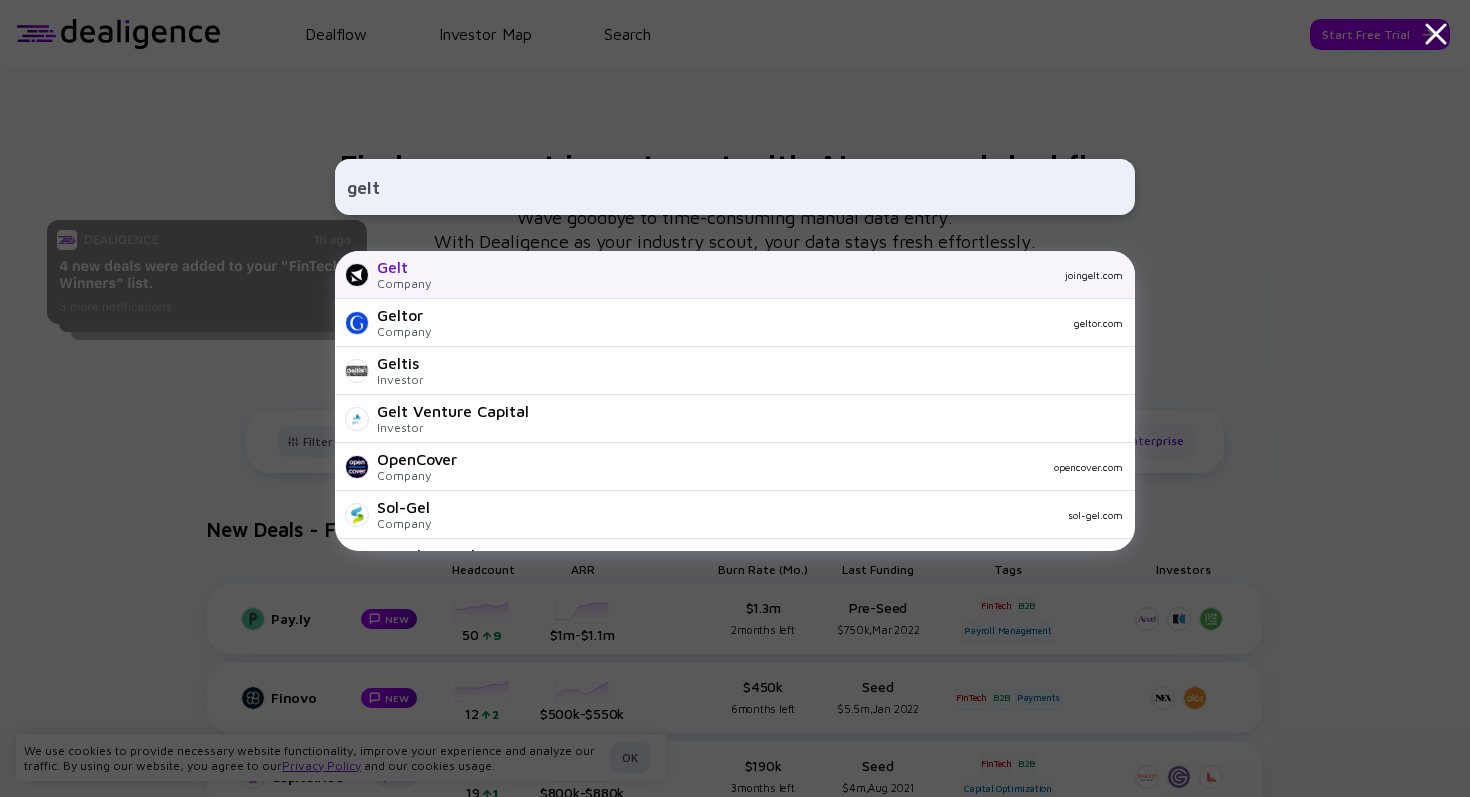 click on "joingelt.com" at bounding box center (785, 275) 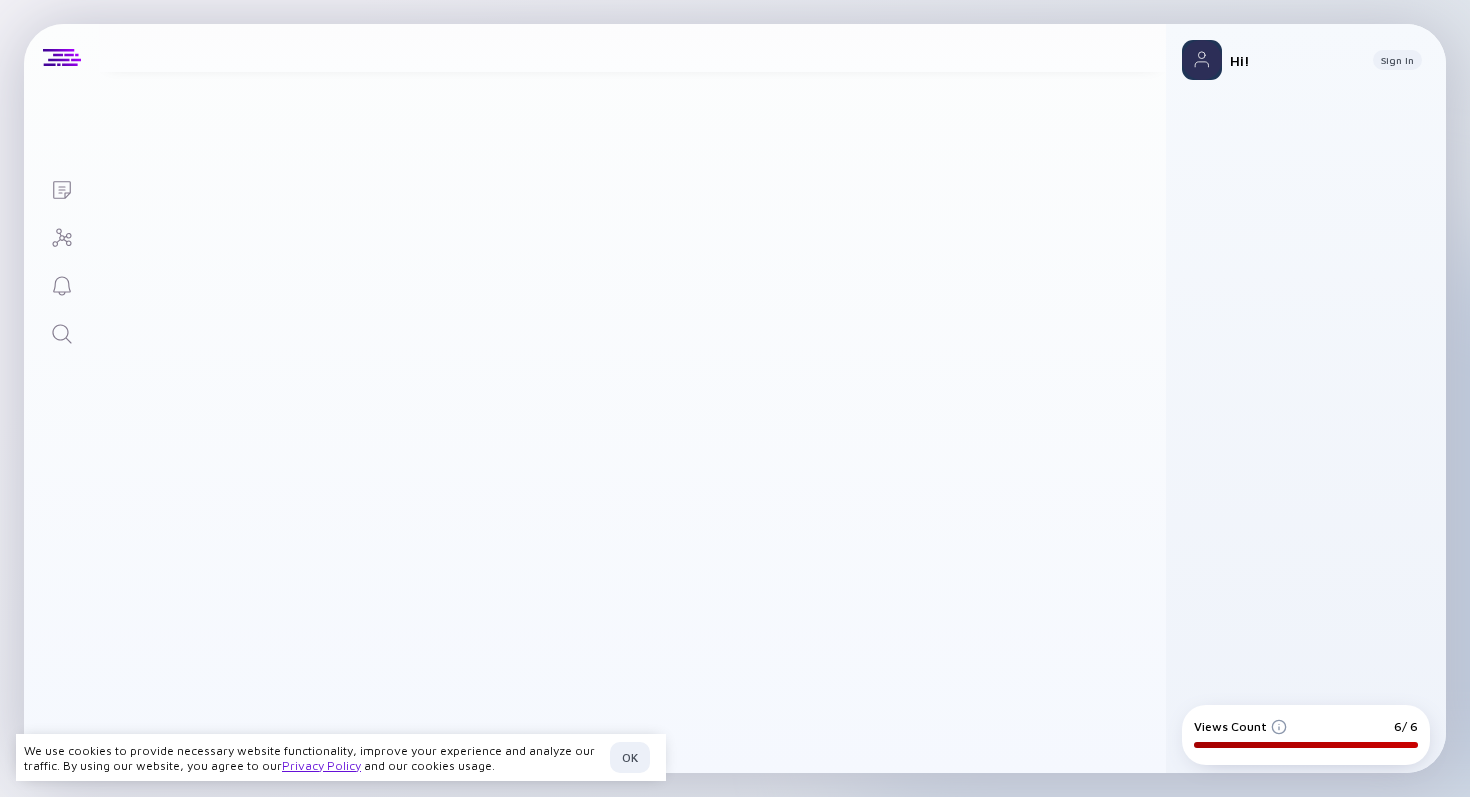 scroll, scrollTop: 0, scrollLeft: 0, axis: both 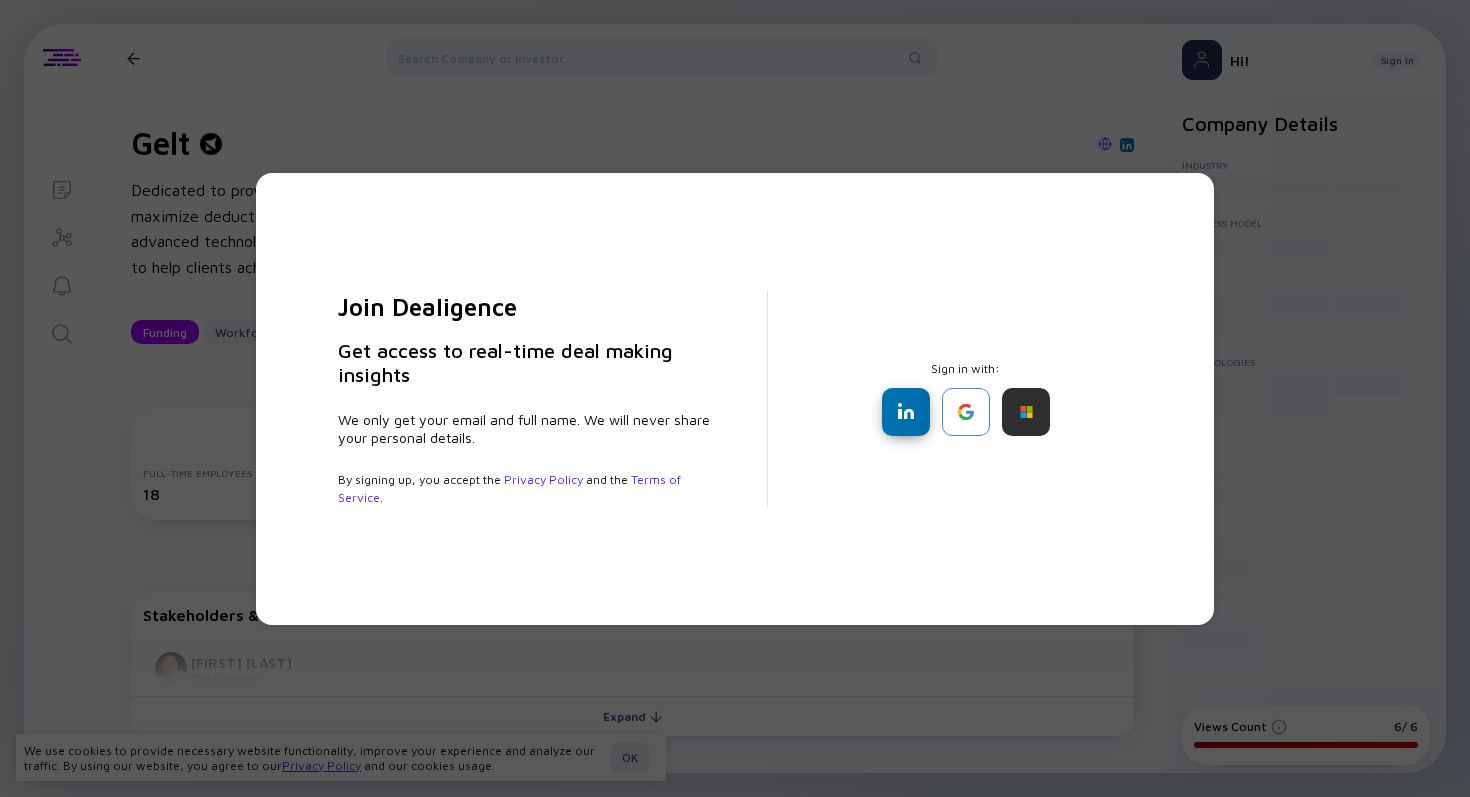 click at bounding box center (906, 412) 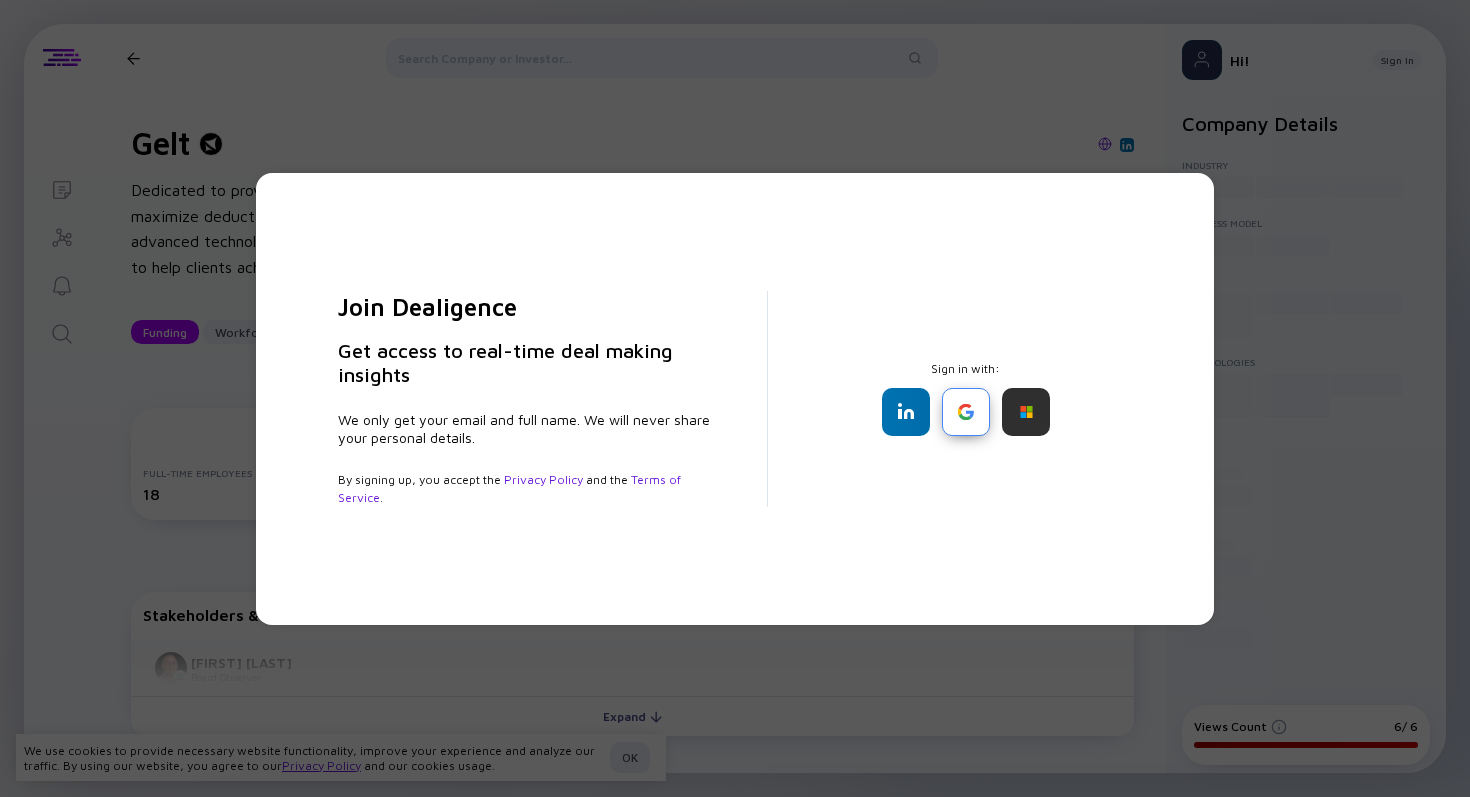 click at bounding box center (966, 412) 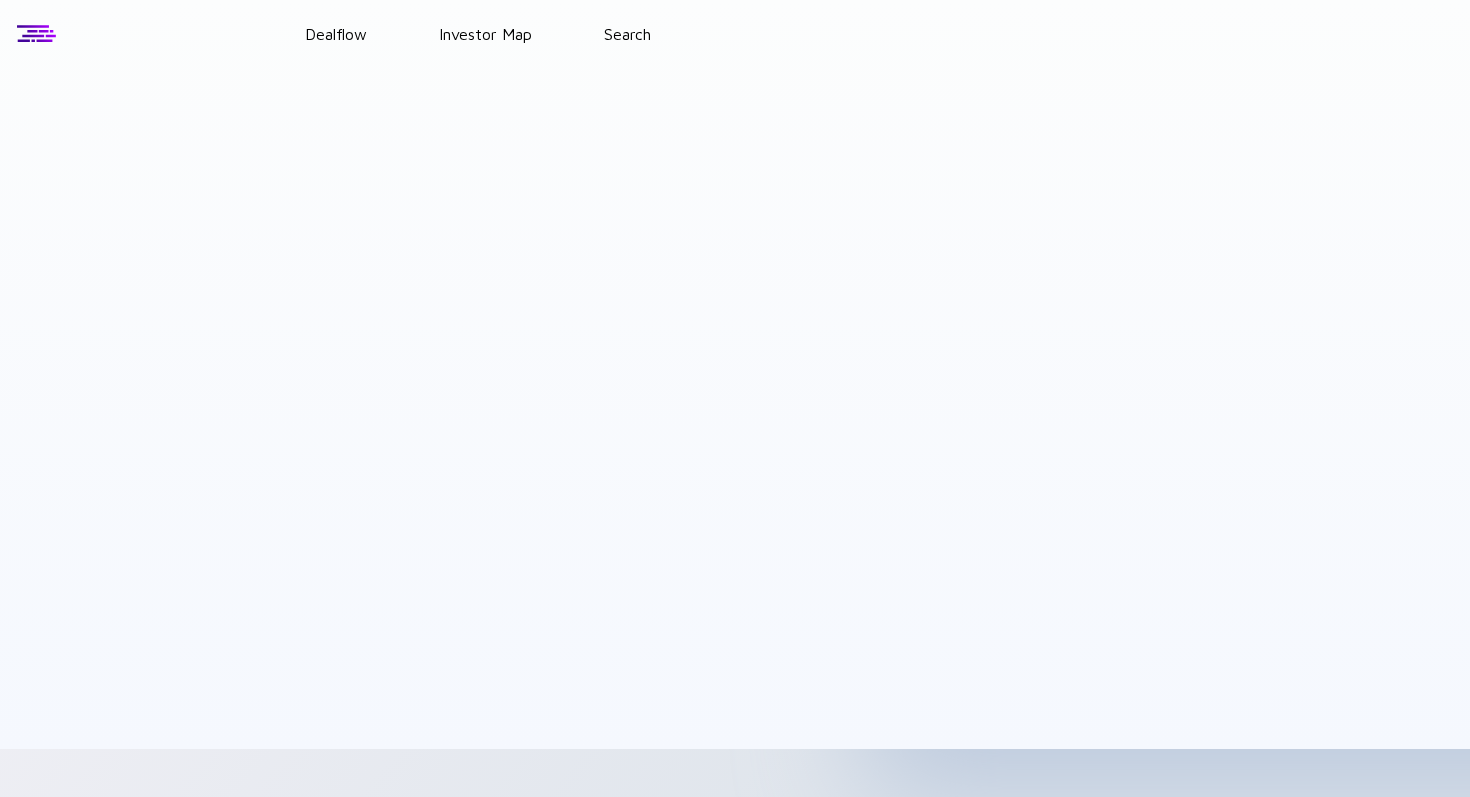scroll, scrollTop: 0, scrollLeft: 0, axis: both 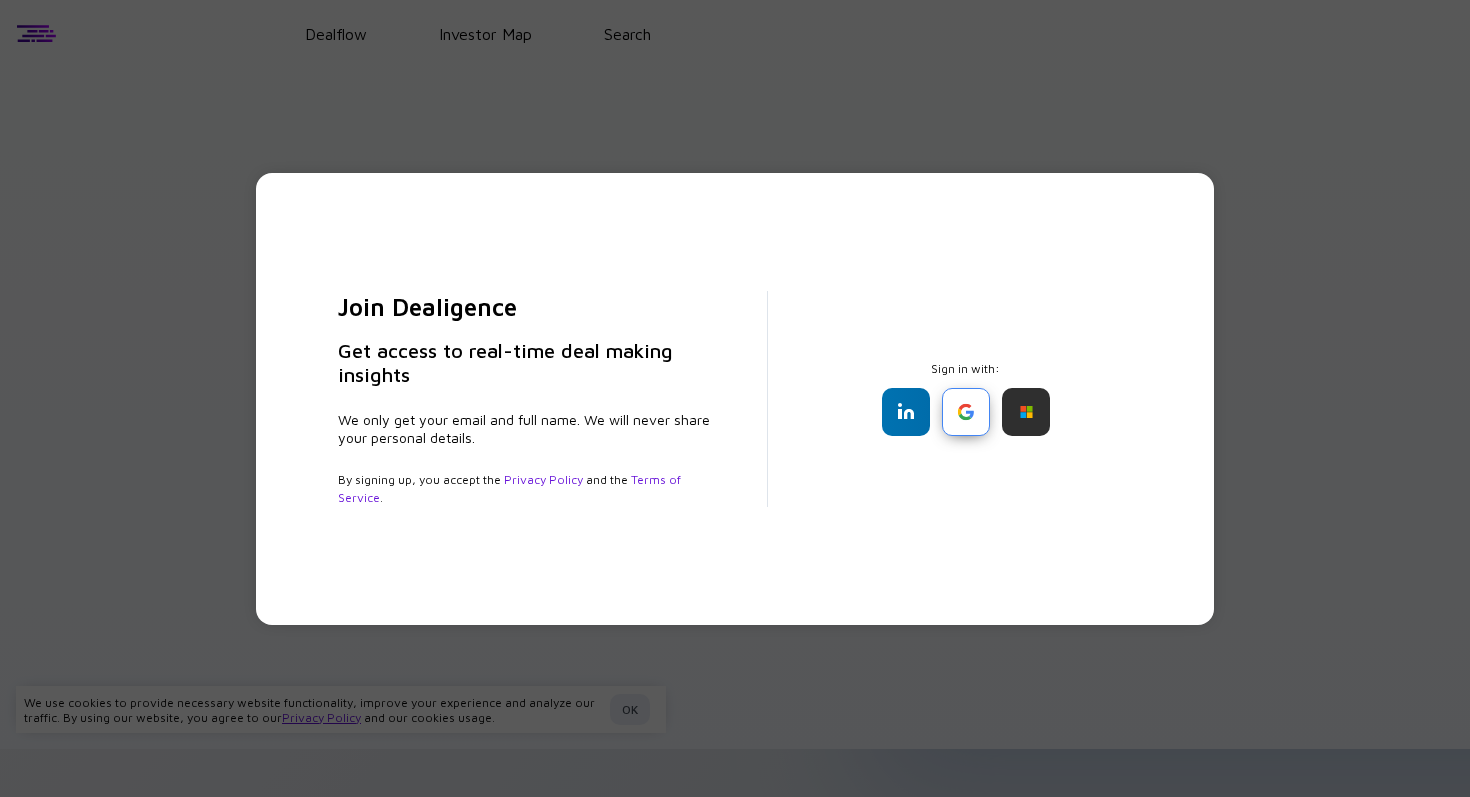 click at bounding box center (966, 412) 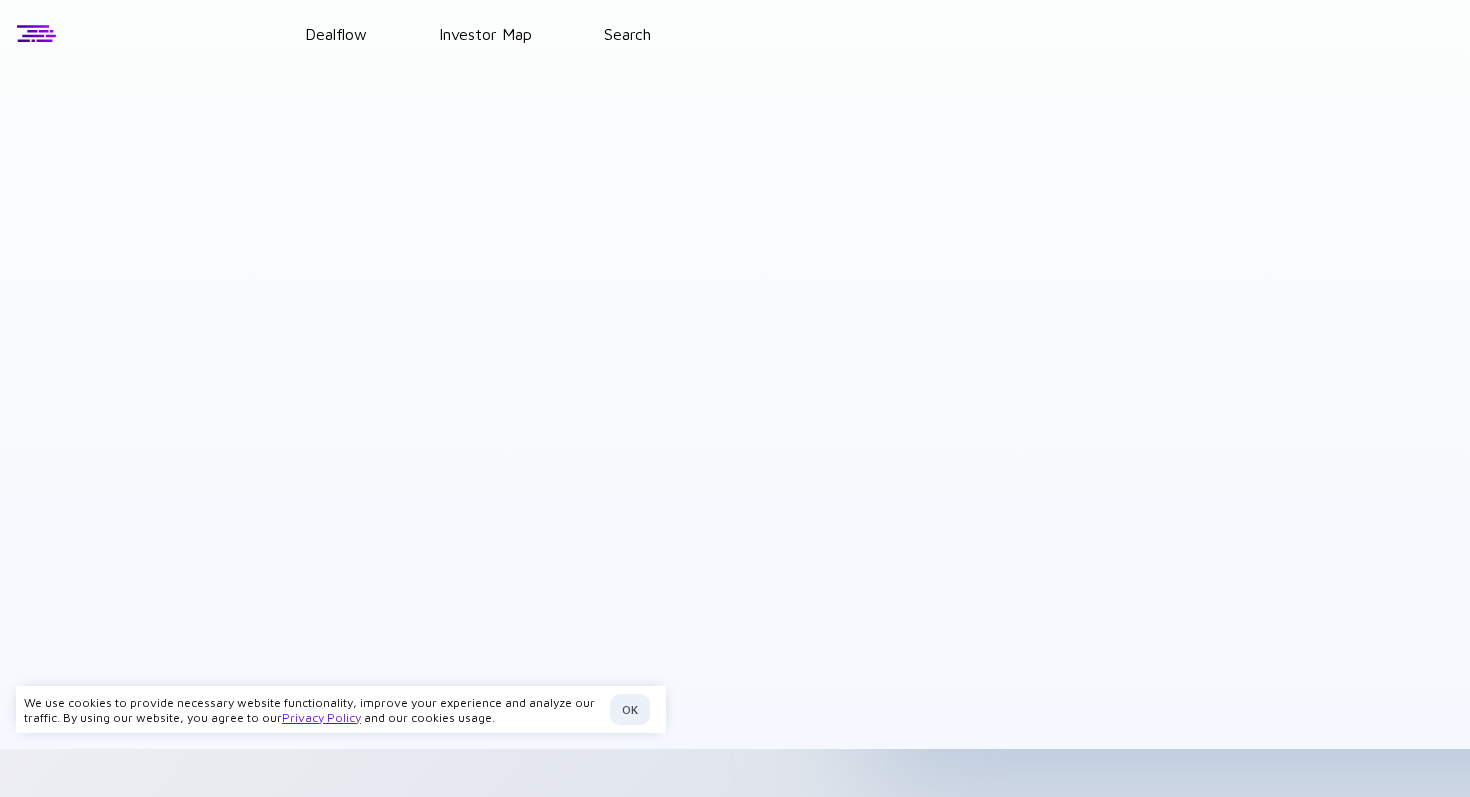 click at bounding box center (735, 408) 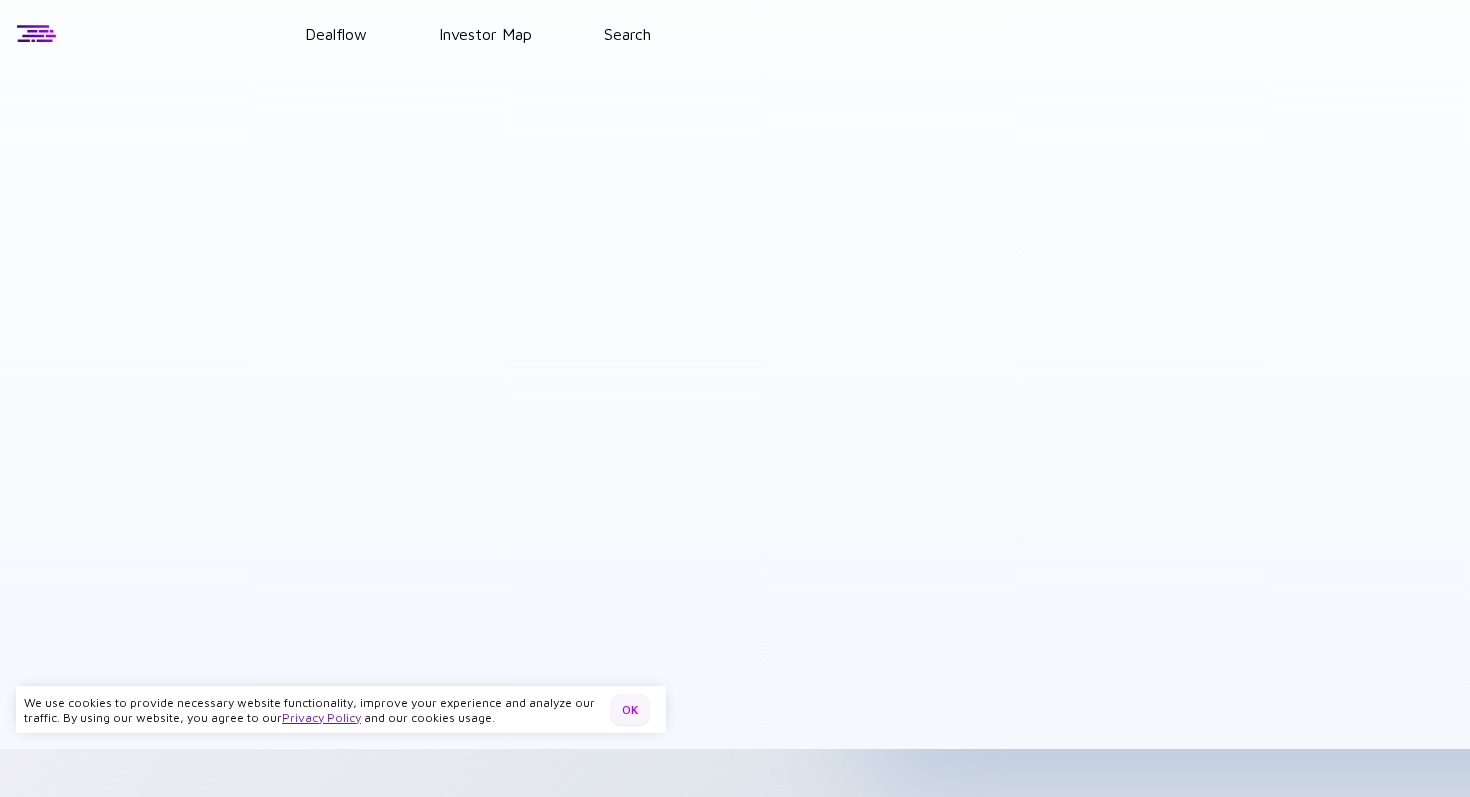 click on "OK" at bounding box center (630, 709) 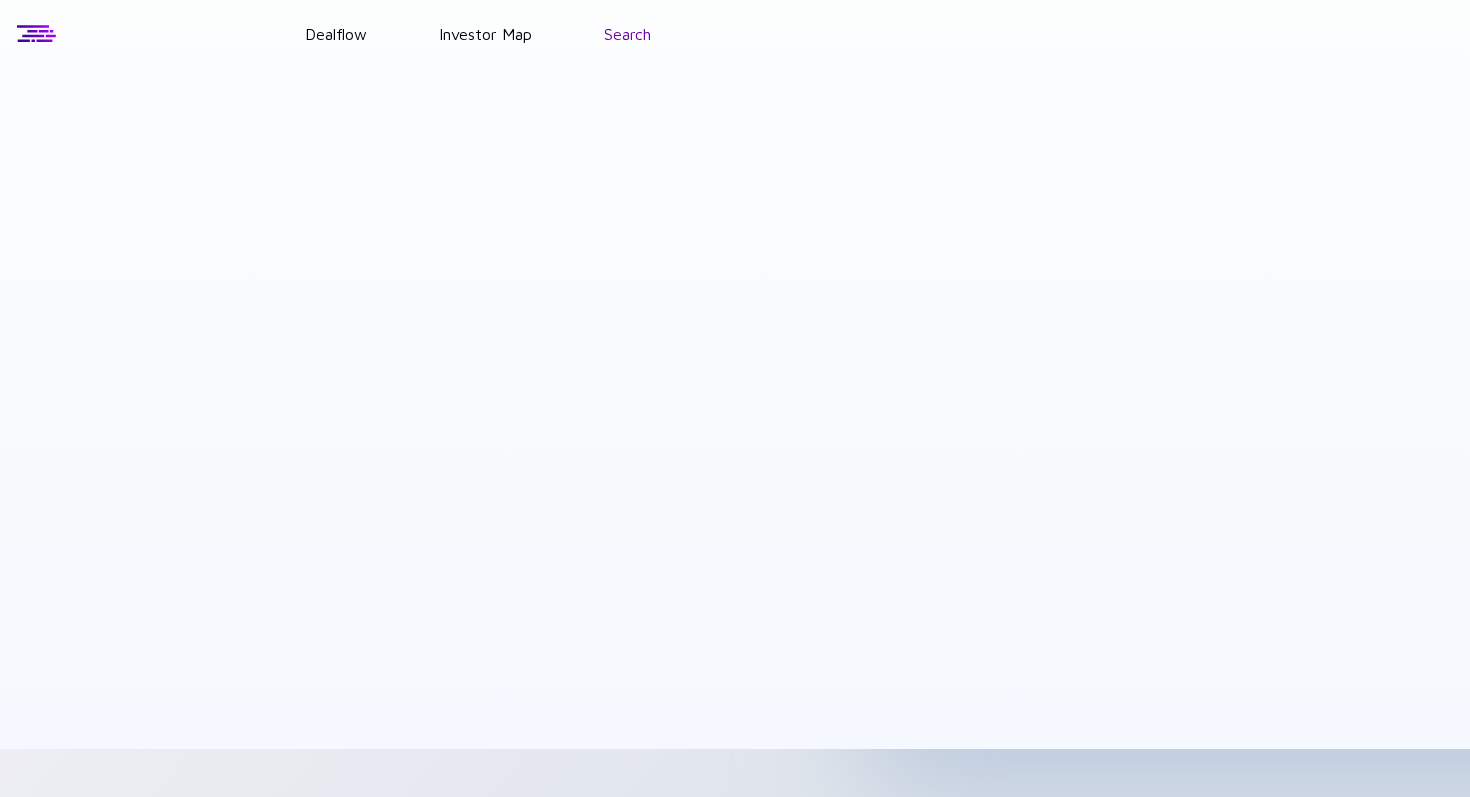 click on "Search" at bounding box center (627, 34) 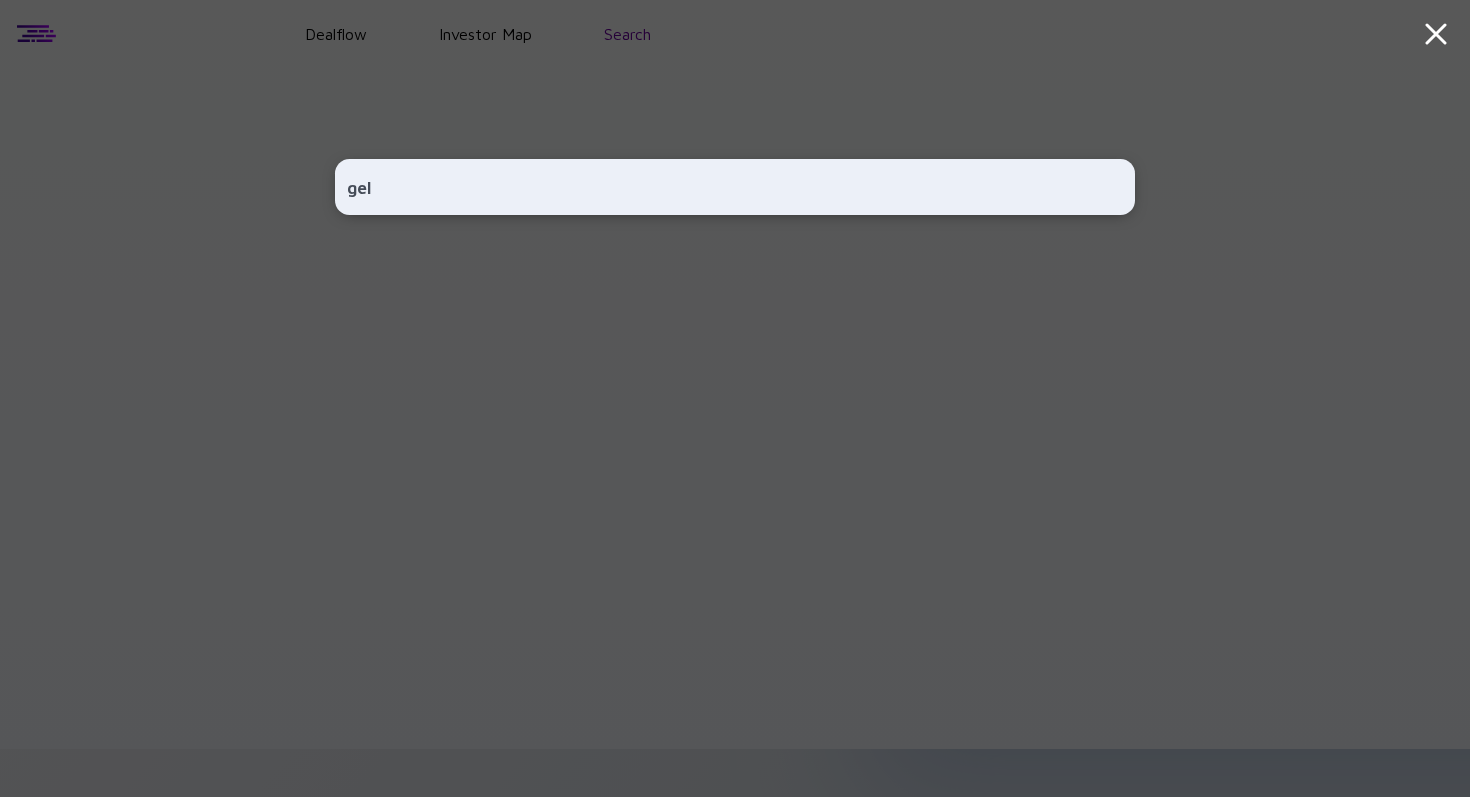 type on "gelt" 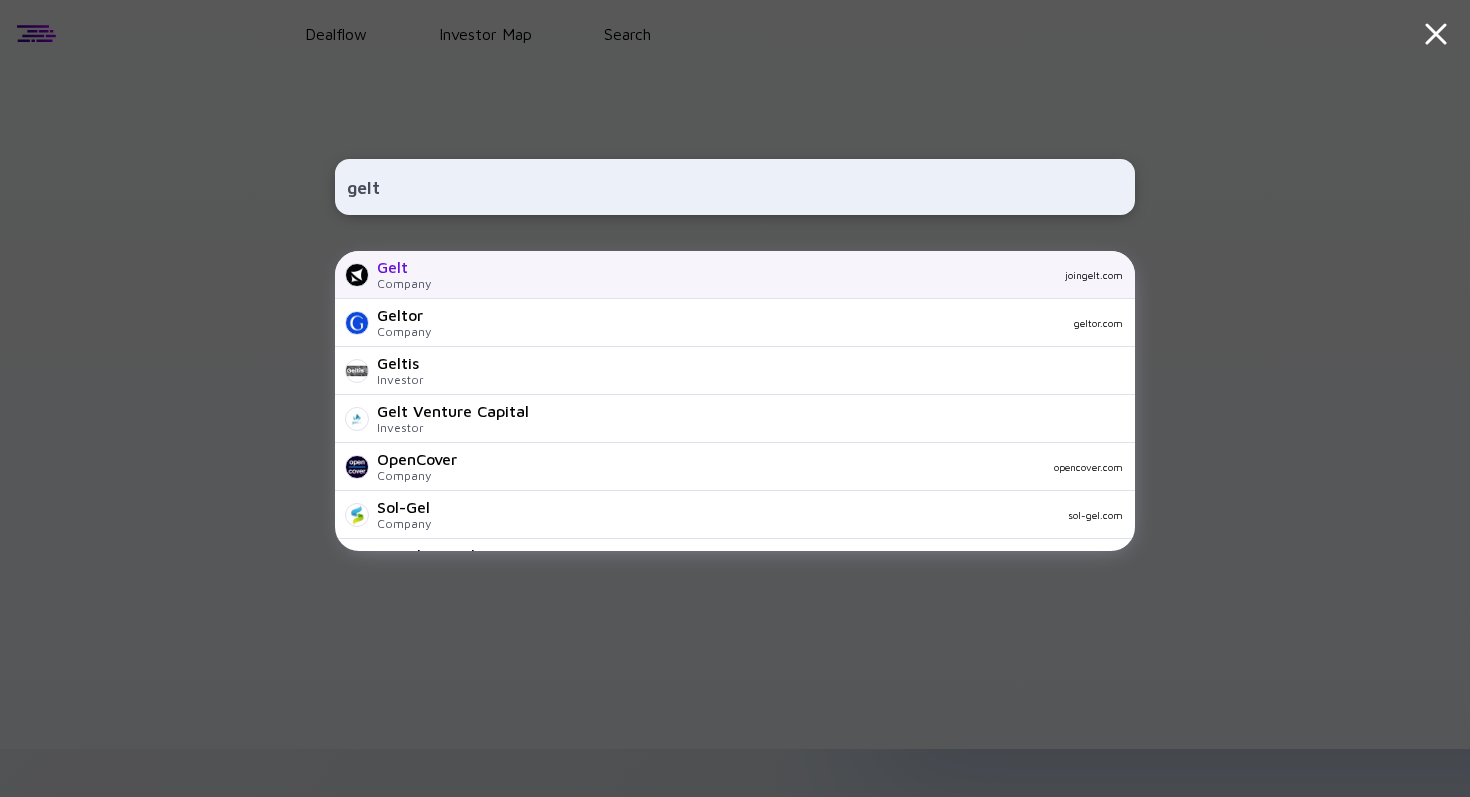 click on "Gelt Company joingelt.com" at bounding box center (735, 275) 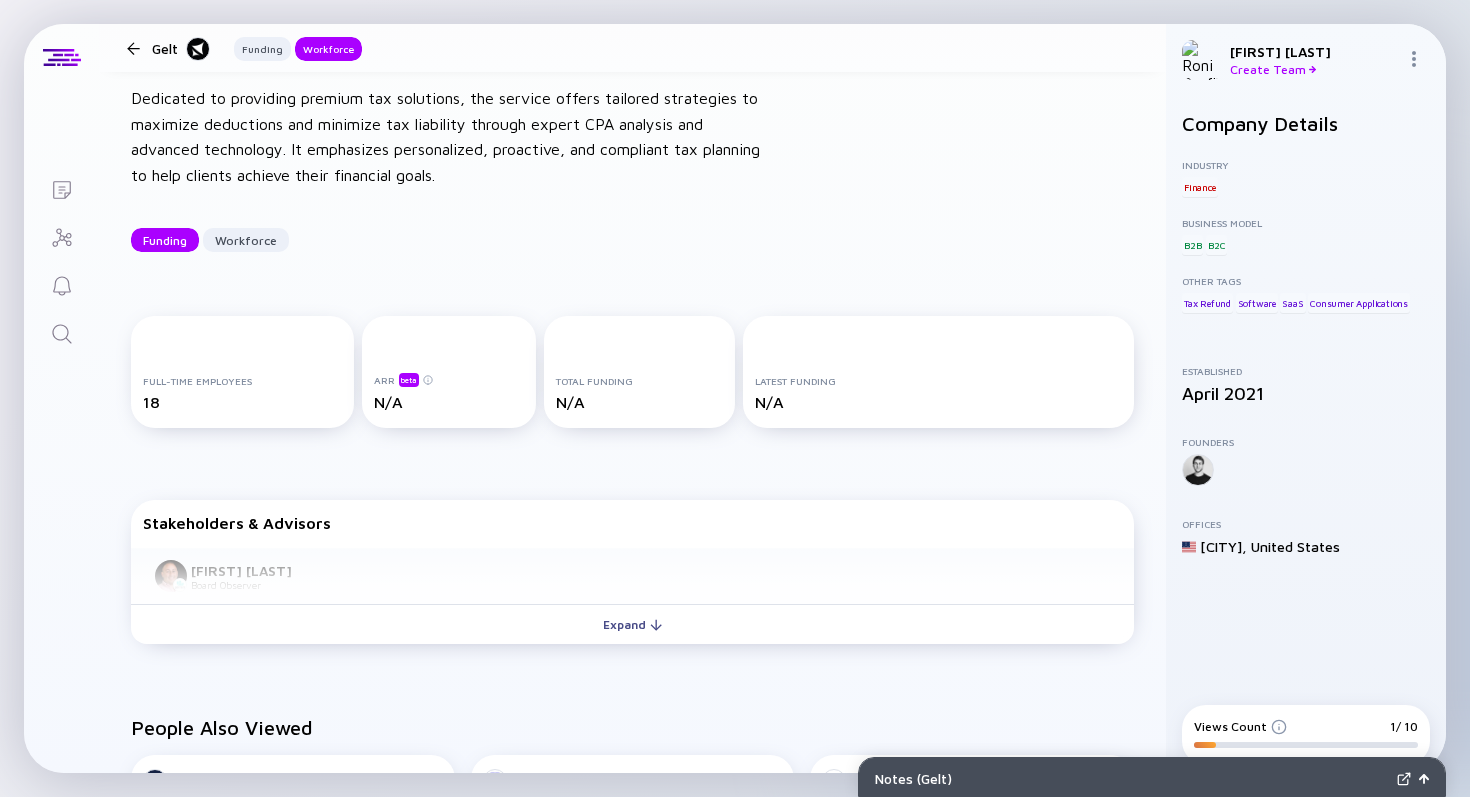 scroll, scrollTop: 94, scrollLeft: 0, axis: vertical 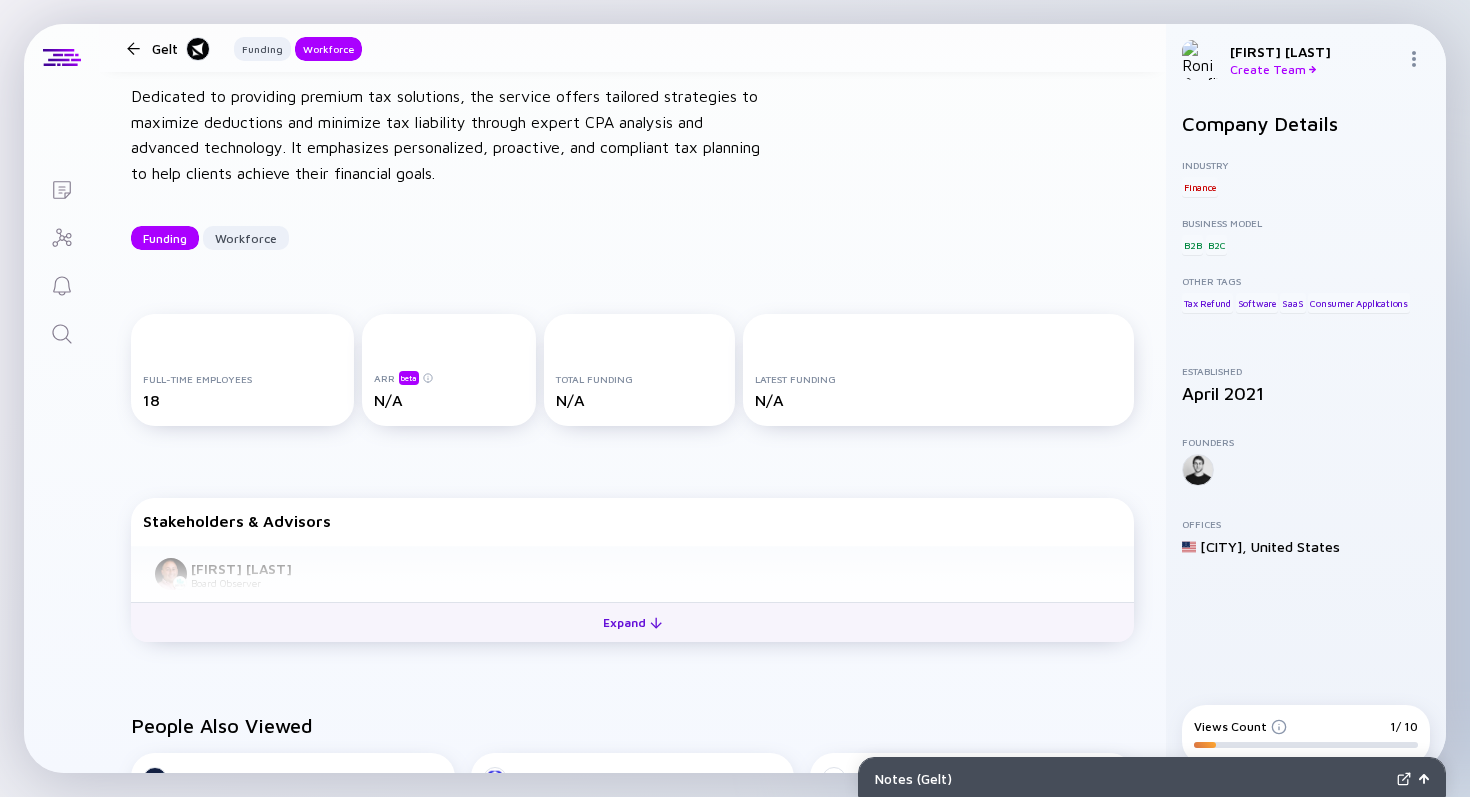 click on "Expand" at bounding box center (632, 622) 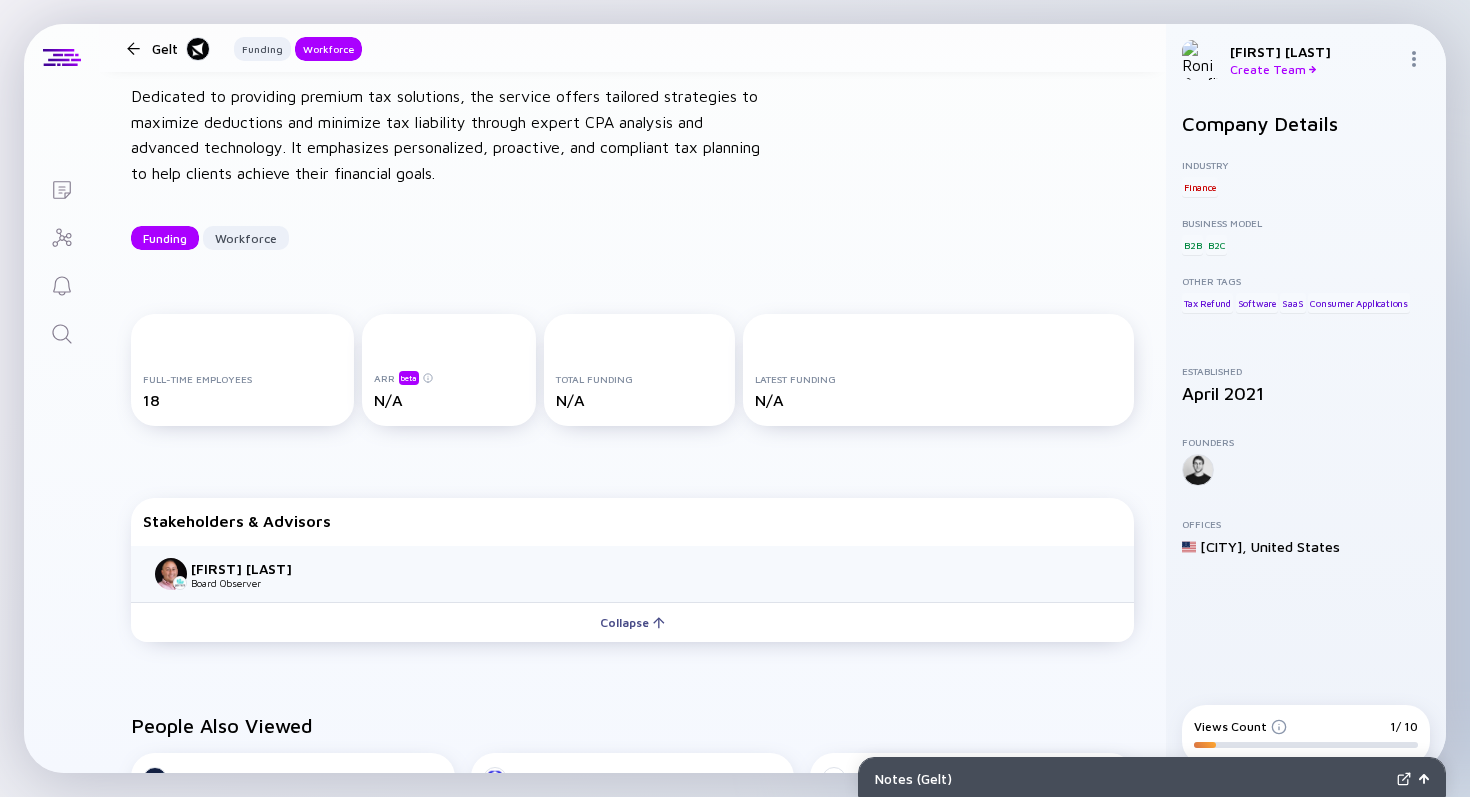 click on "Stakeholders & Advisors Yonatan Mandelbaum Board Observer Collapse" at bounding box center (632, 574) 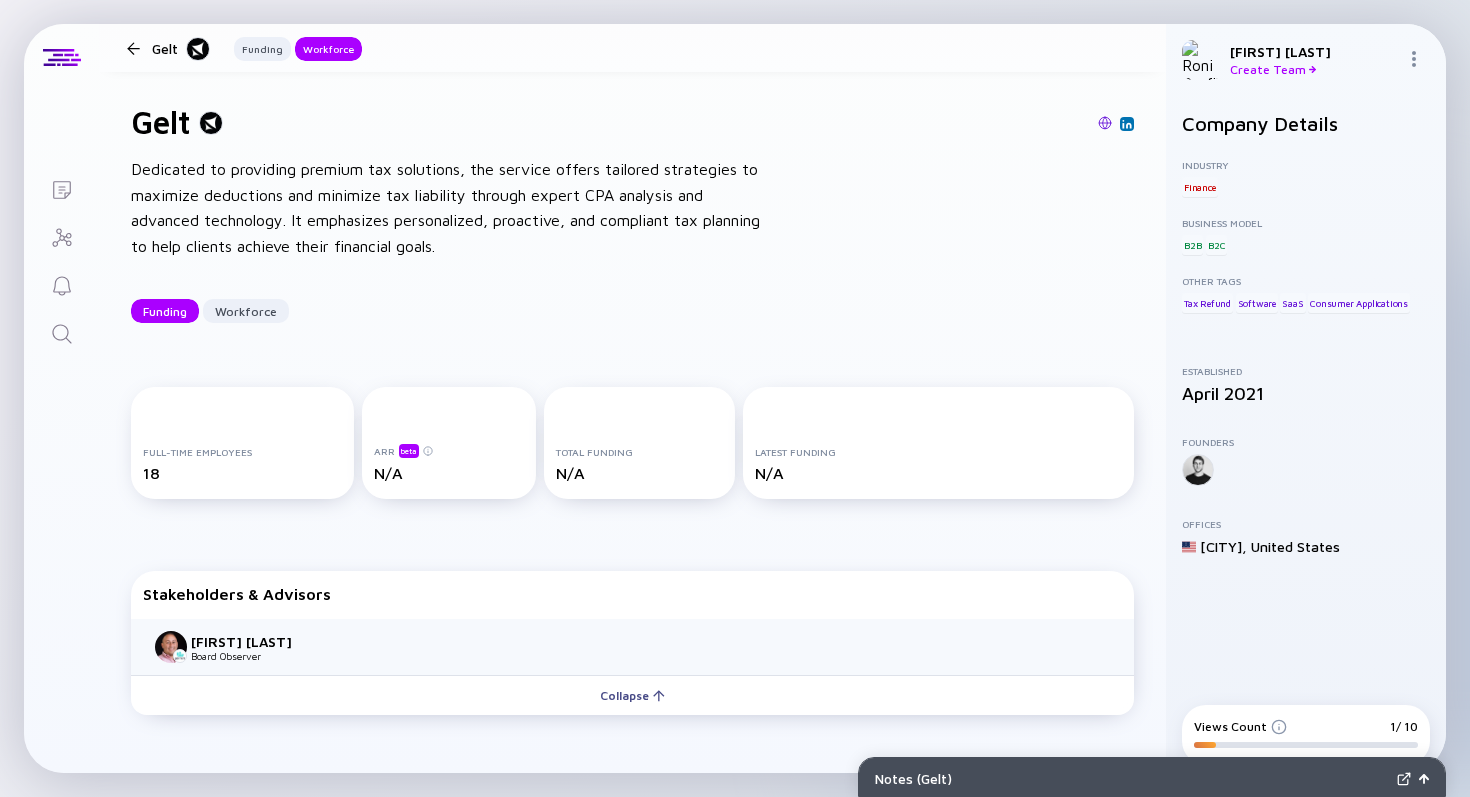 scroll, scrollTop: 0, scrollLeft: 0, axis: both 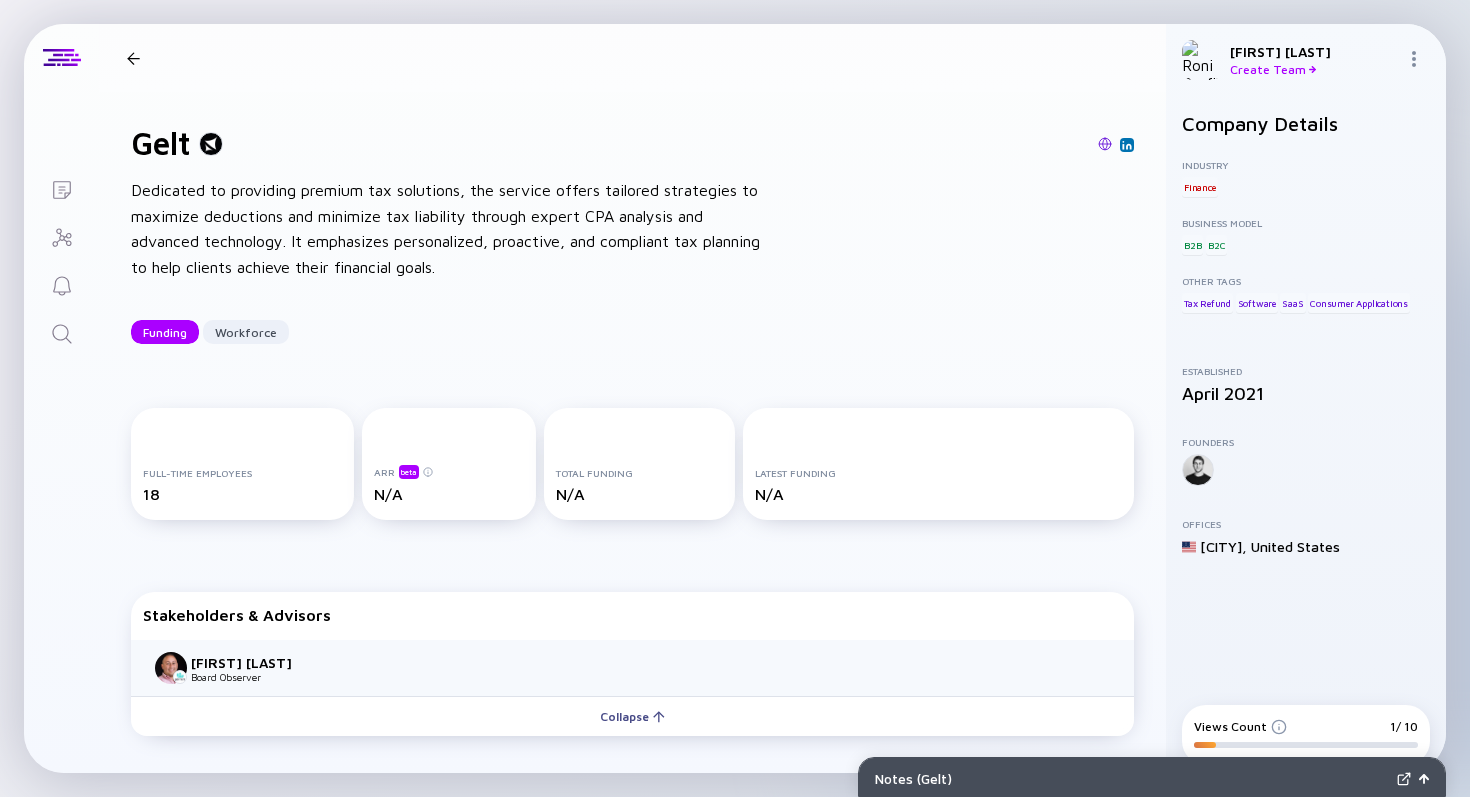 click on "Dedicated to providing premium tax solutions, the service offers tailored strategies to maximize deductions and minimize tax liability through expert CPA analysis and advanced technology. It emphasizes personalized, proactive, and compliant tax planning to help clients achieve their financial goals." at bounding box center [451, 229] 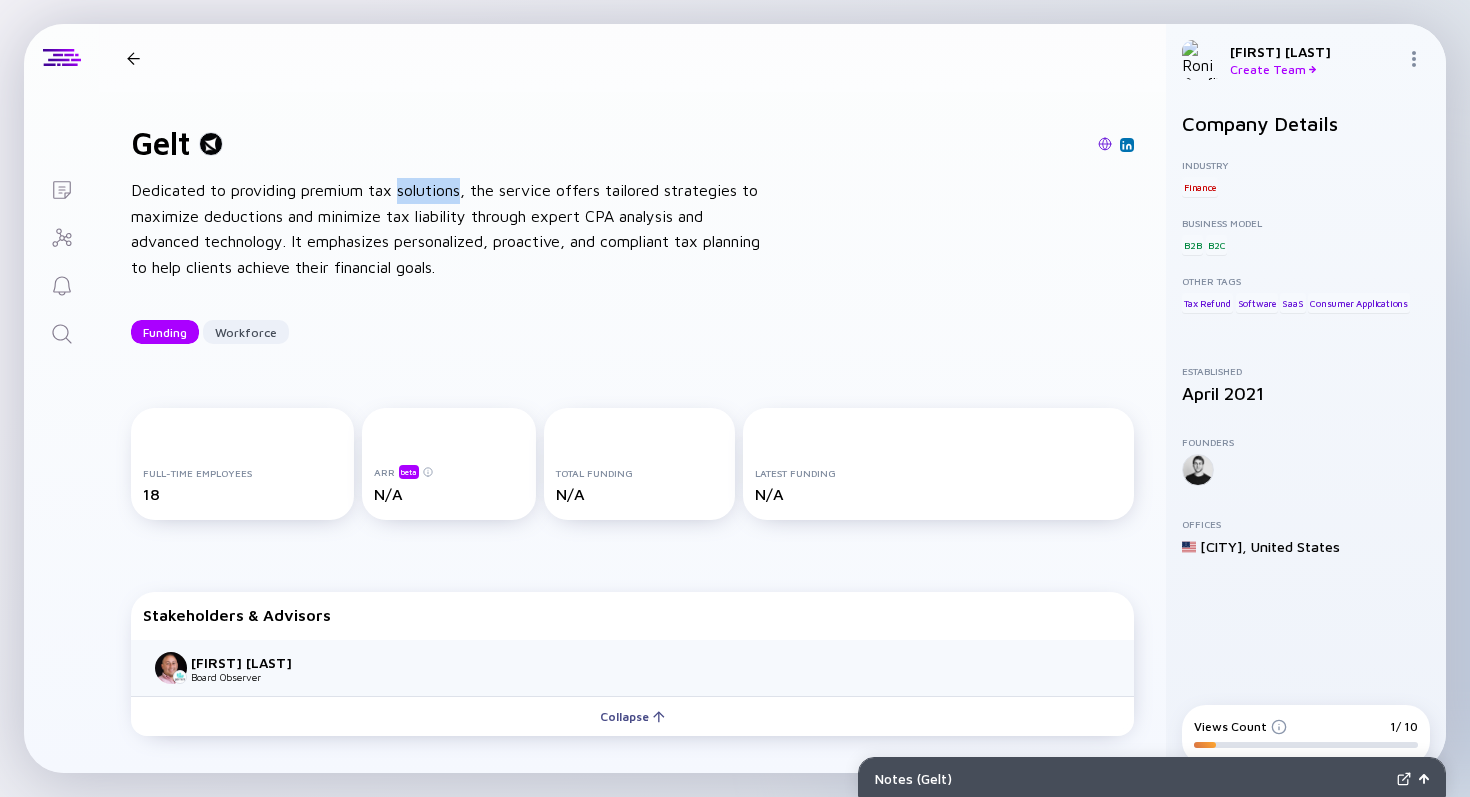 click on "Dedicated to providing premium tax solutions, the service offers tailored strategies to maximize deductions and minimize tax liability through expert CPA analysis and advanced technology. It emphasizes personalized, proactive, and compliant tax planning to help clients achieve their financial goals." at bounding box center (451, 229) 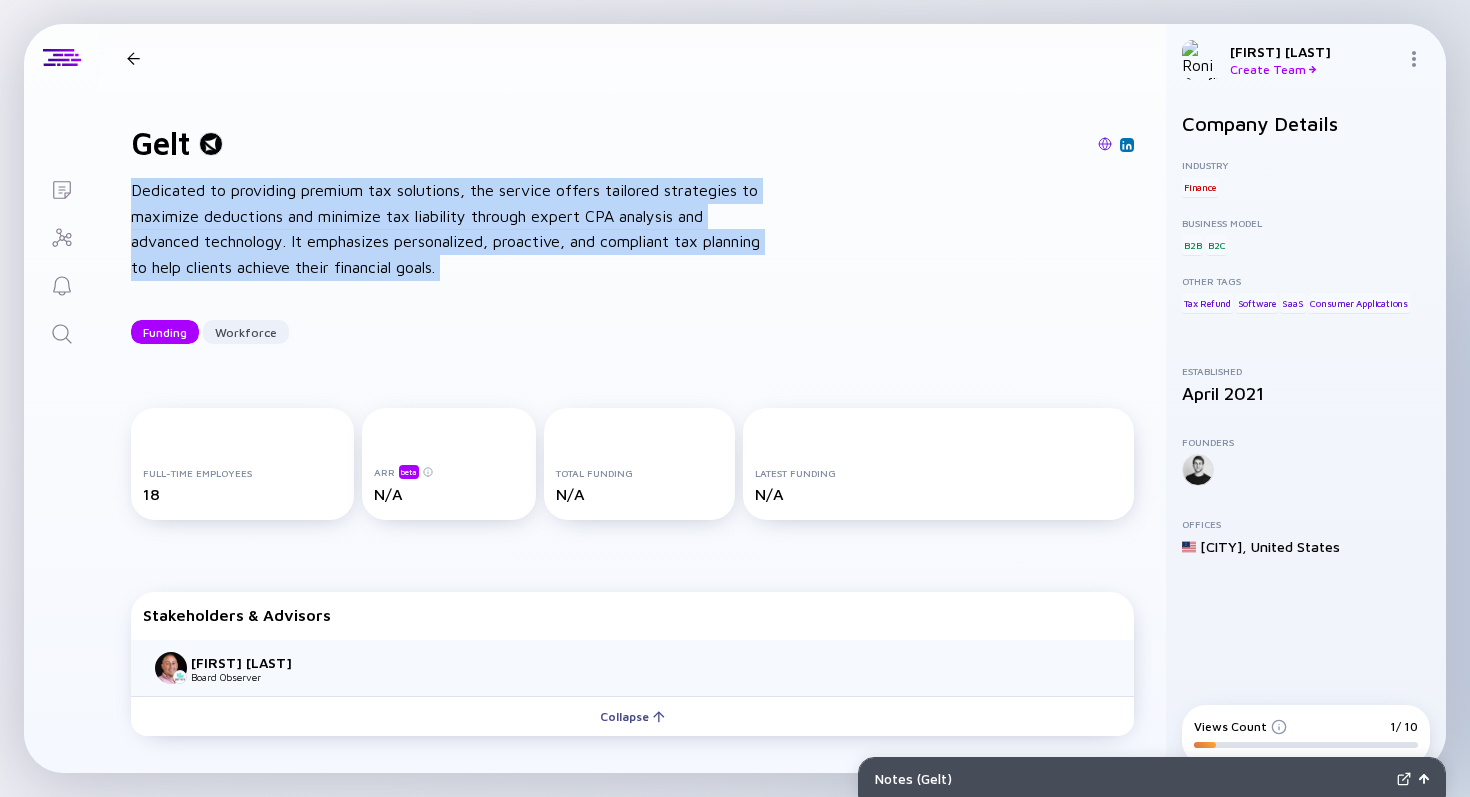 click on "Funding Workforce" at bounding box center [632, 332] 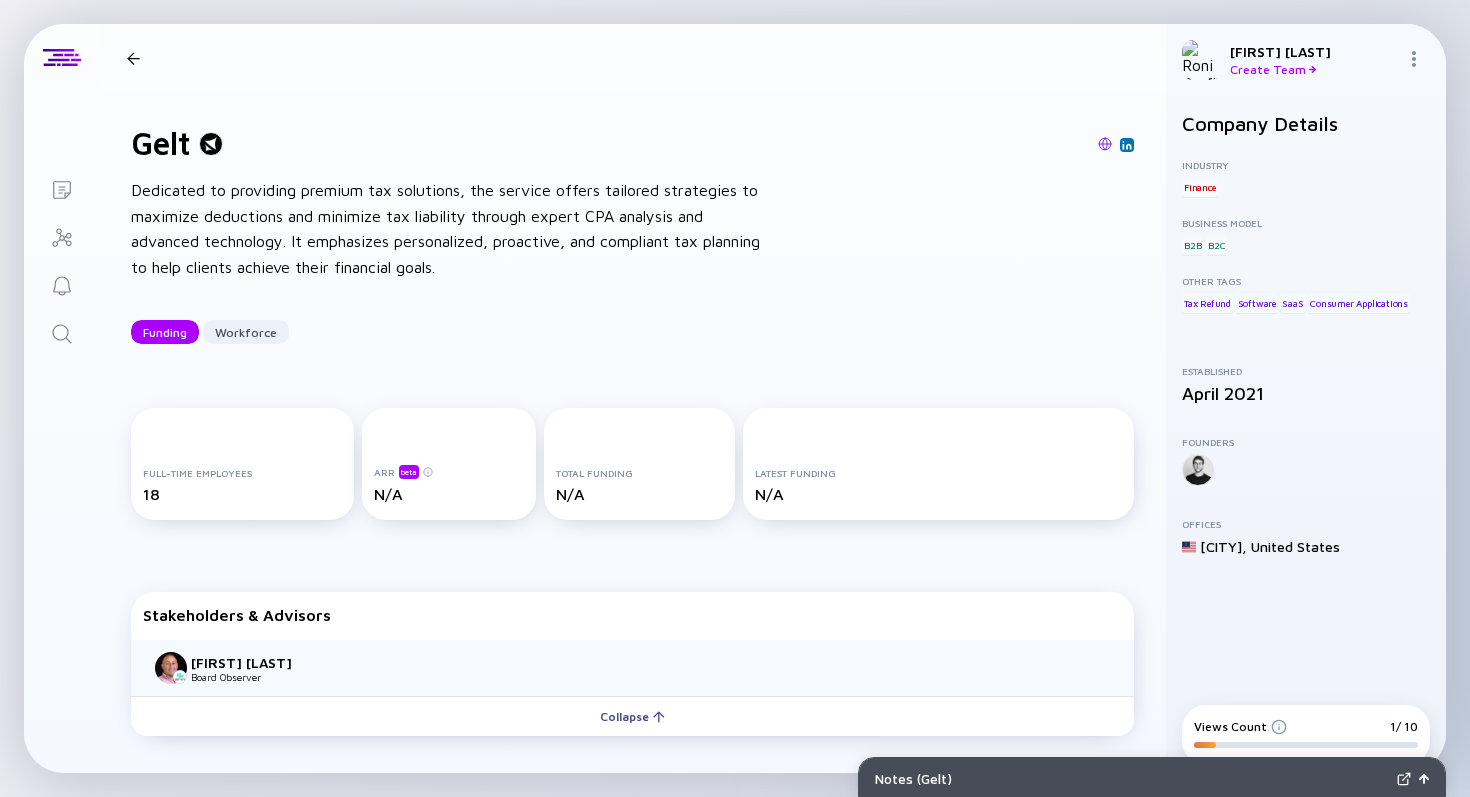 click at bounding box center [133, 58] 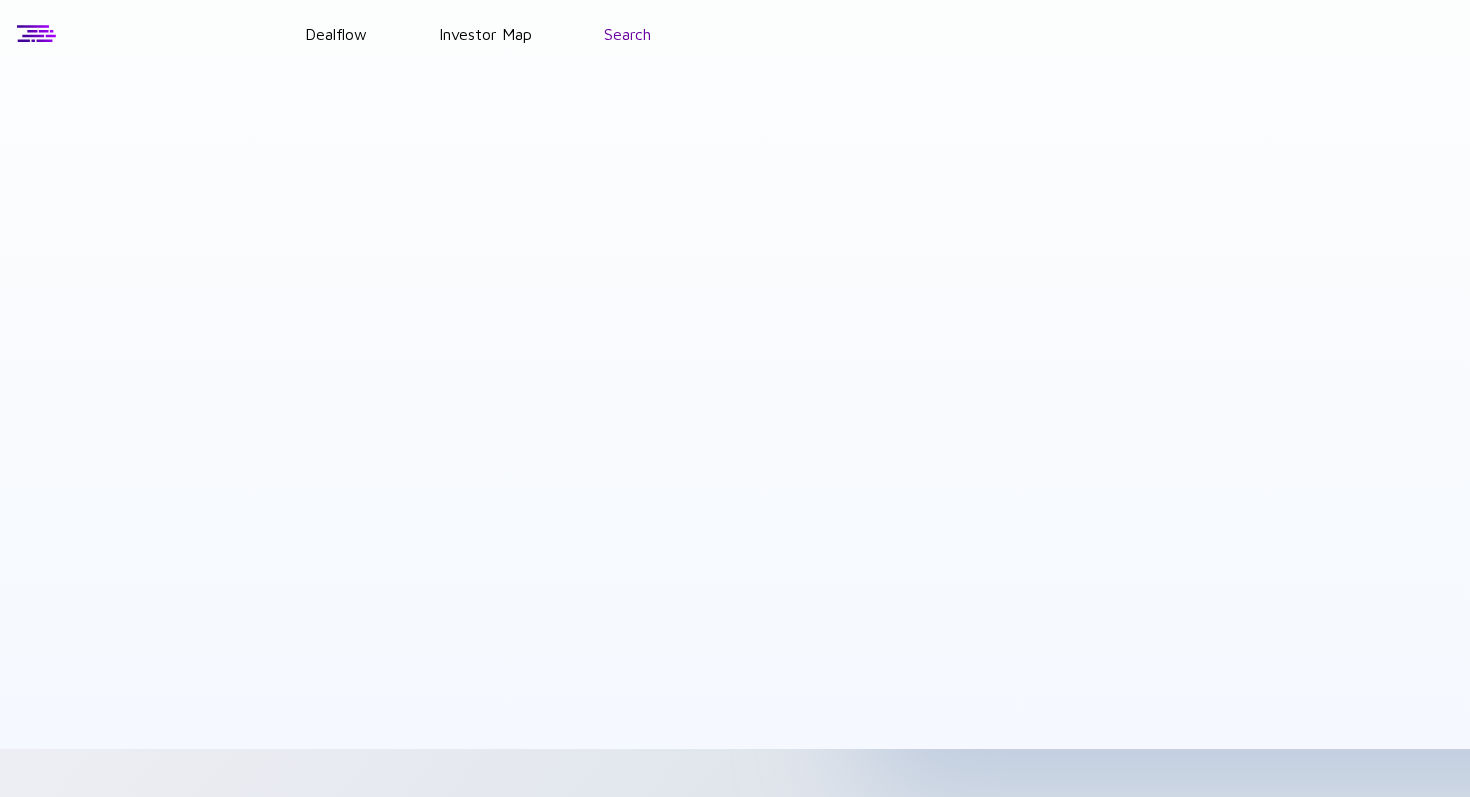 click on "Search" at bounding box center (627, 34) 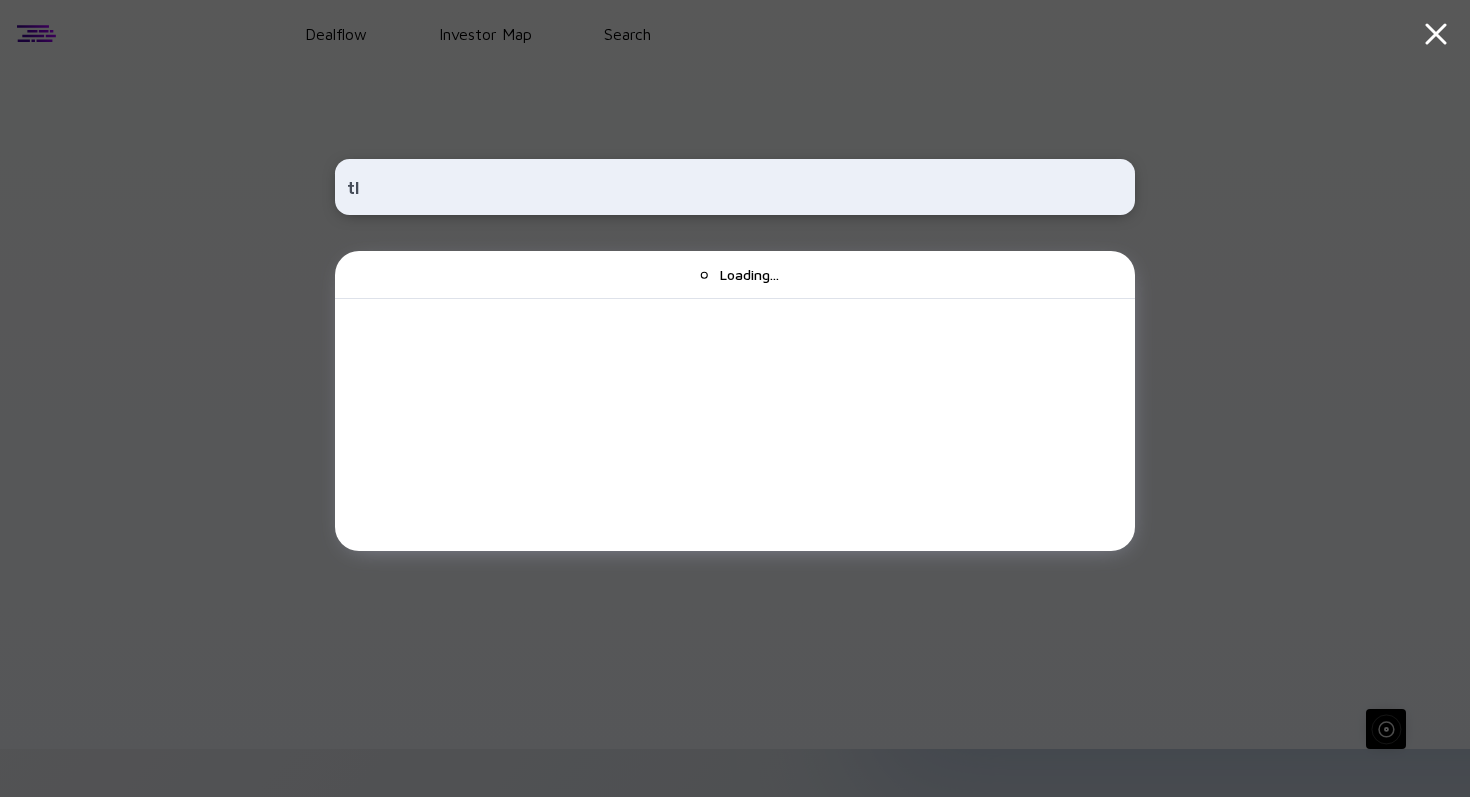 type on "tlv" 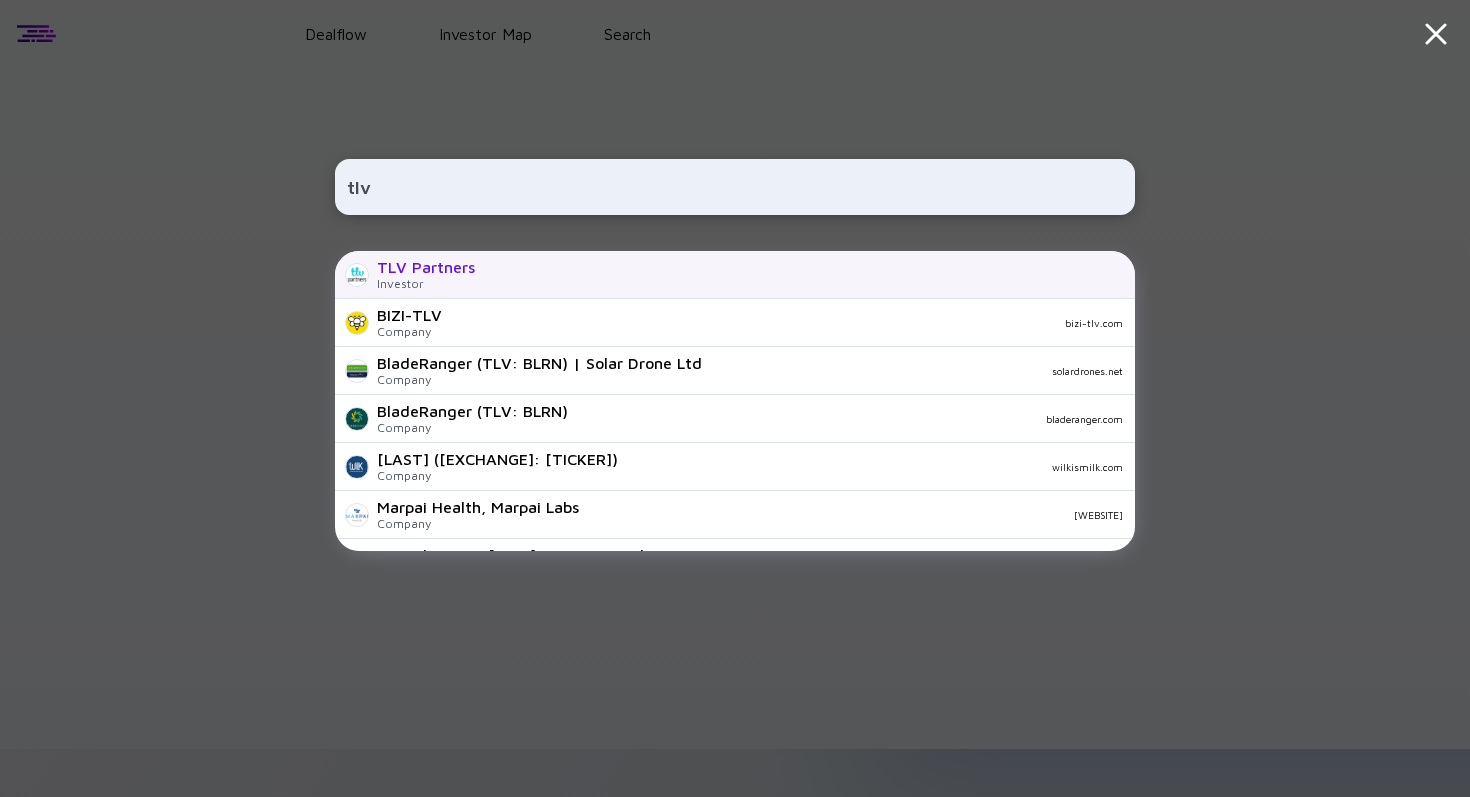 click on "TLV Partners Investor" at bounding box center [735, 275] 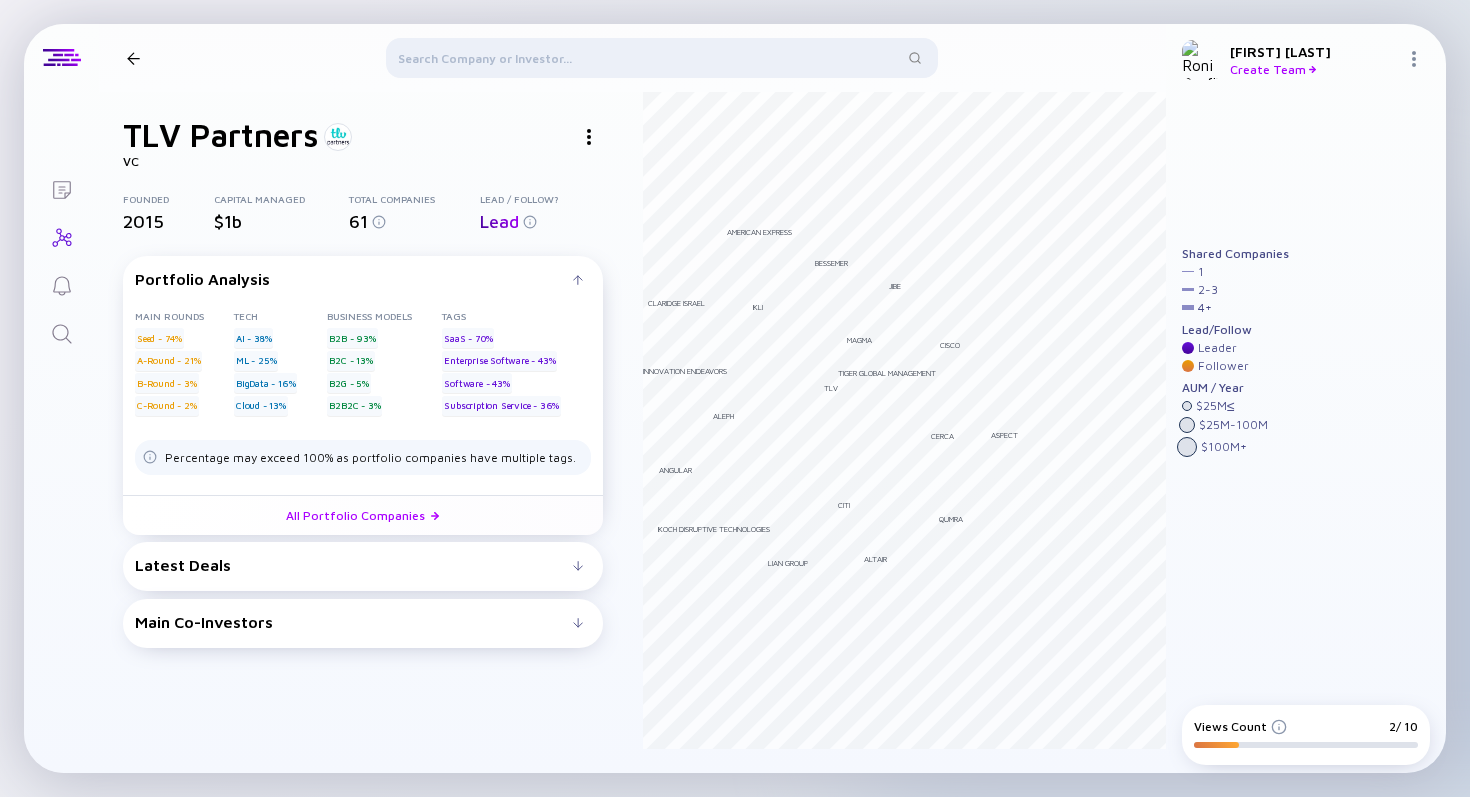 click at bounding box center (662, 62) 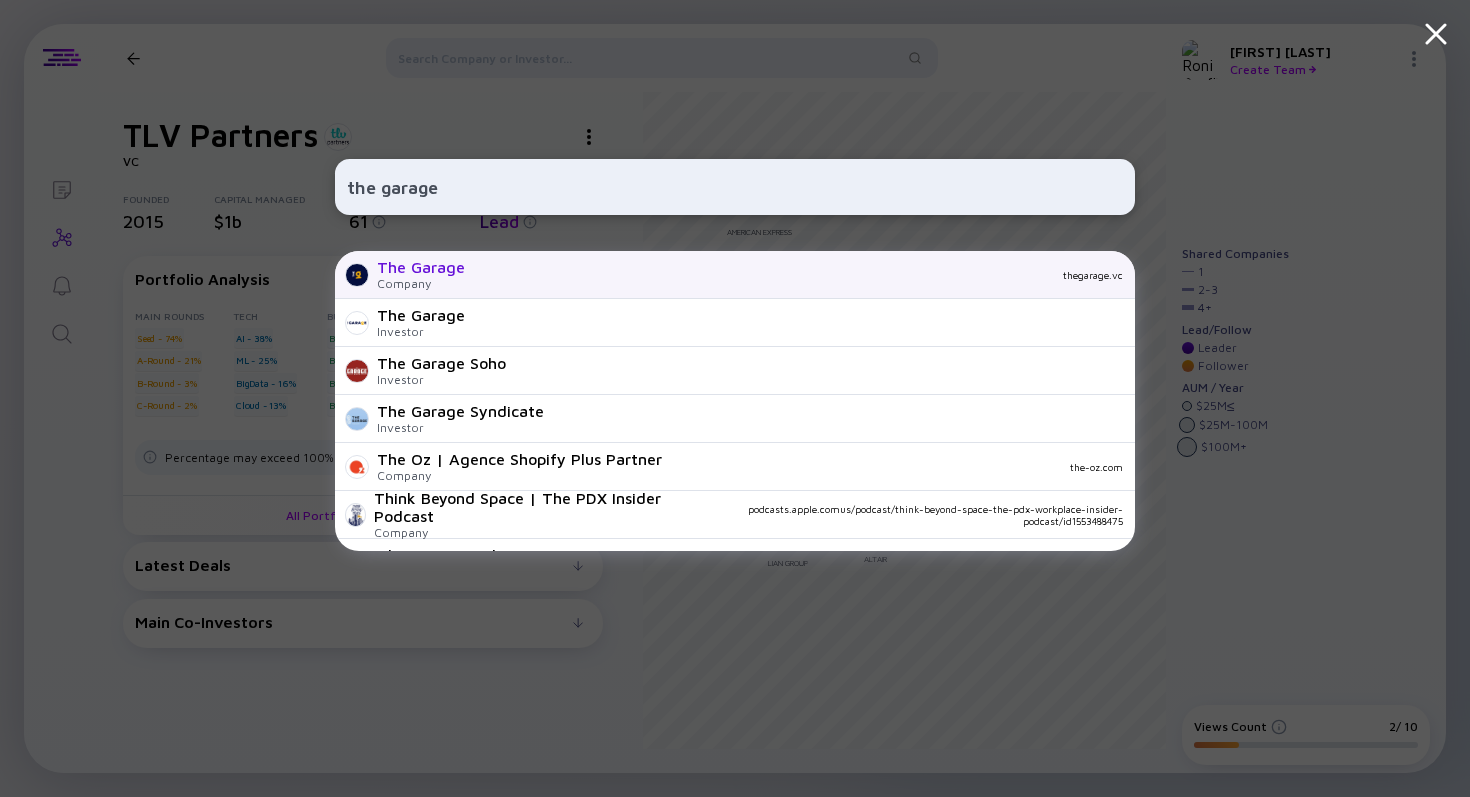 type on "the garage" 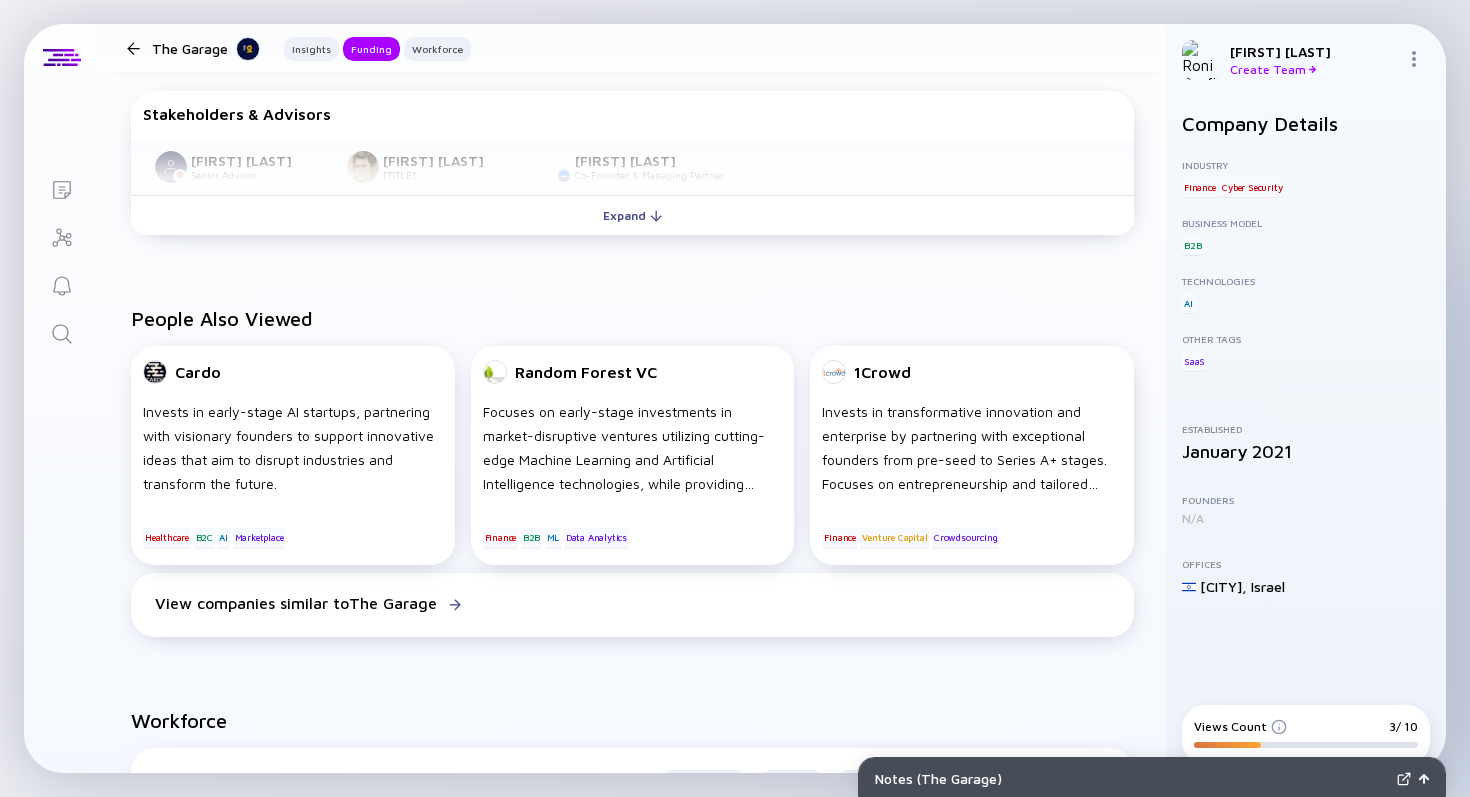 scroll, scrollTop: 815, scrollLeft: 0, axis: vertical 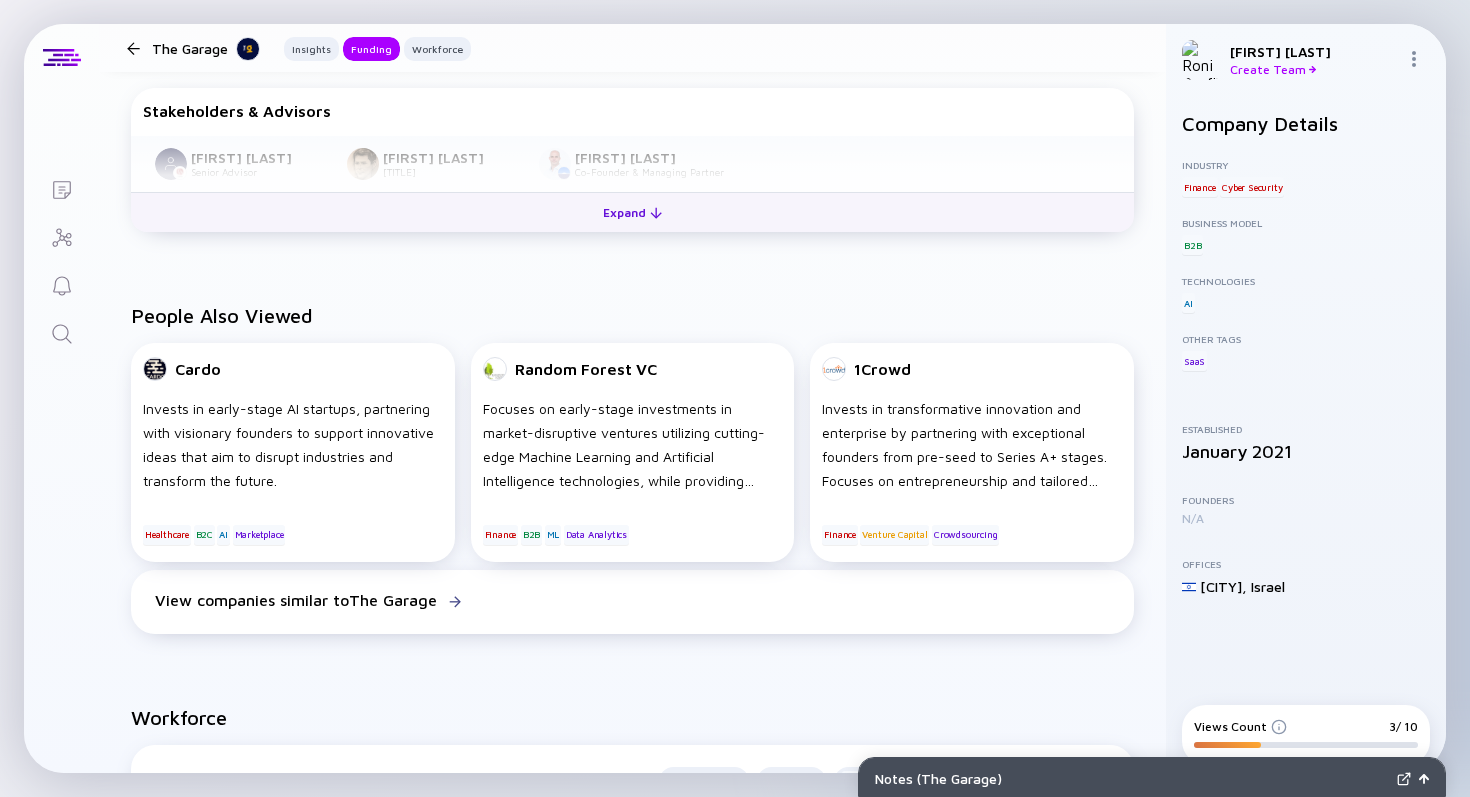 click on "Expand" at bounding box center (632, 212) 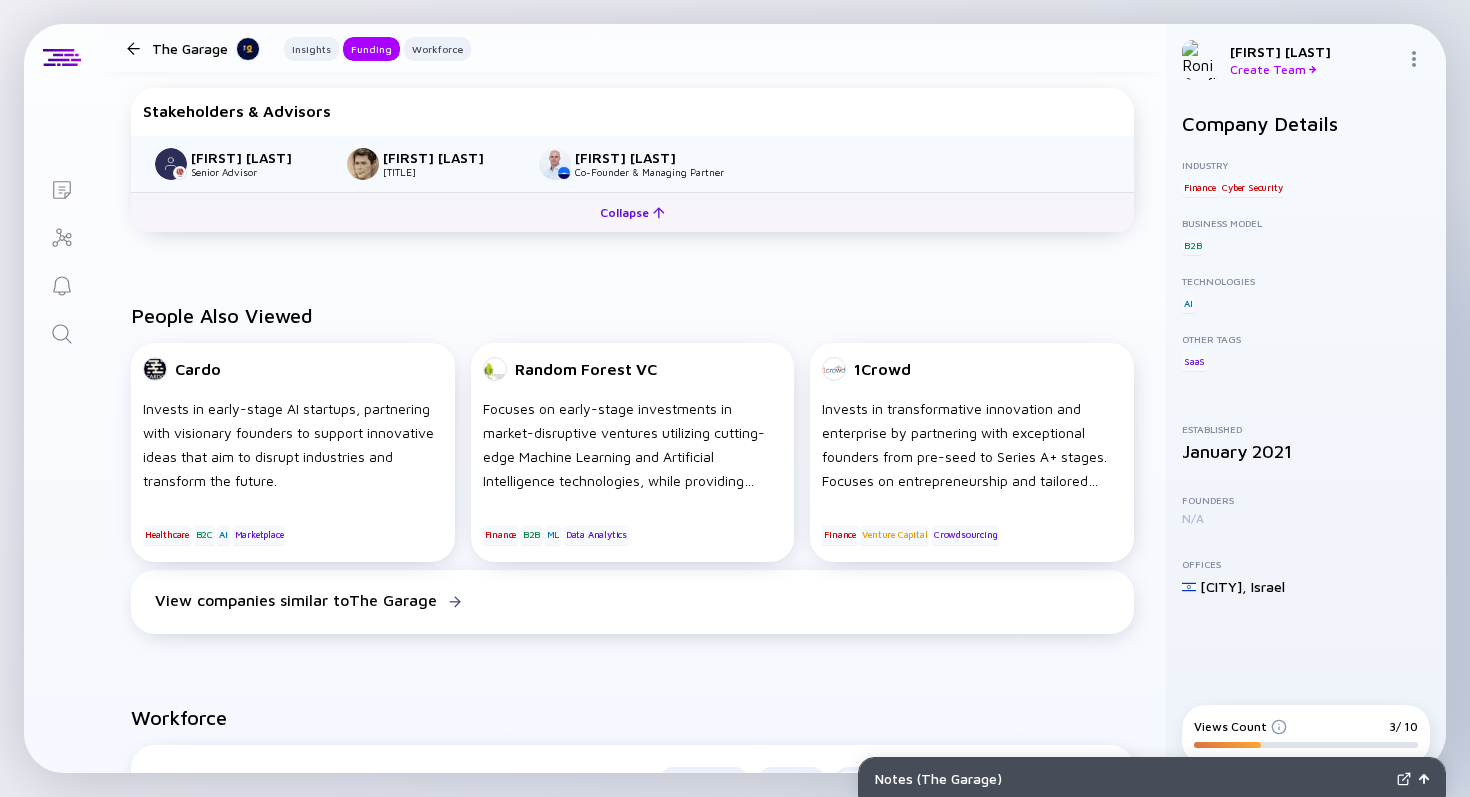 click on "Collapse" at bounding box center (632, 212) 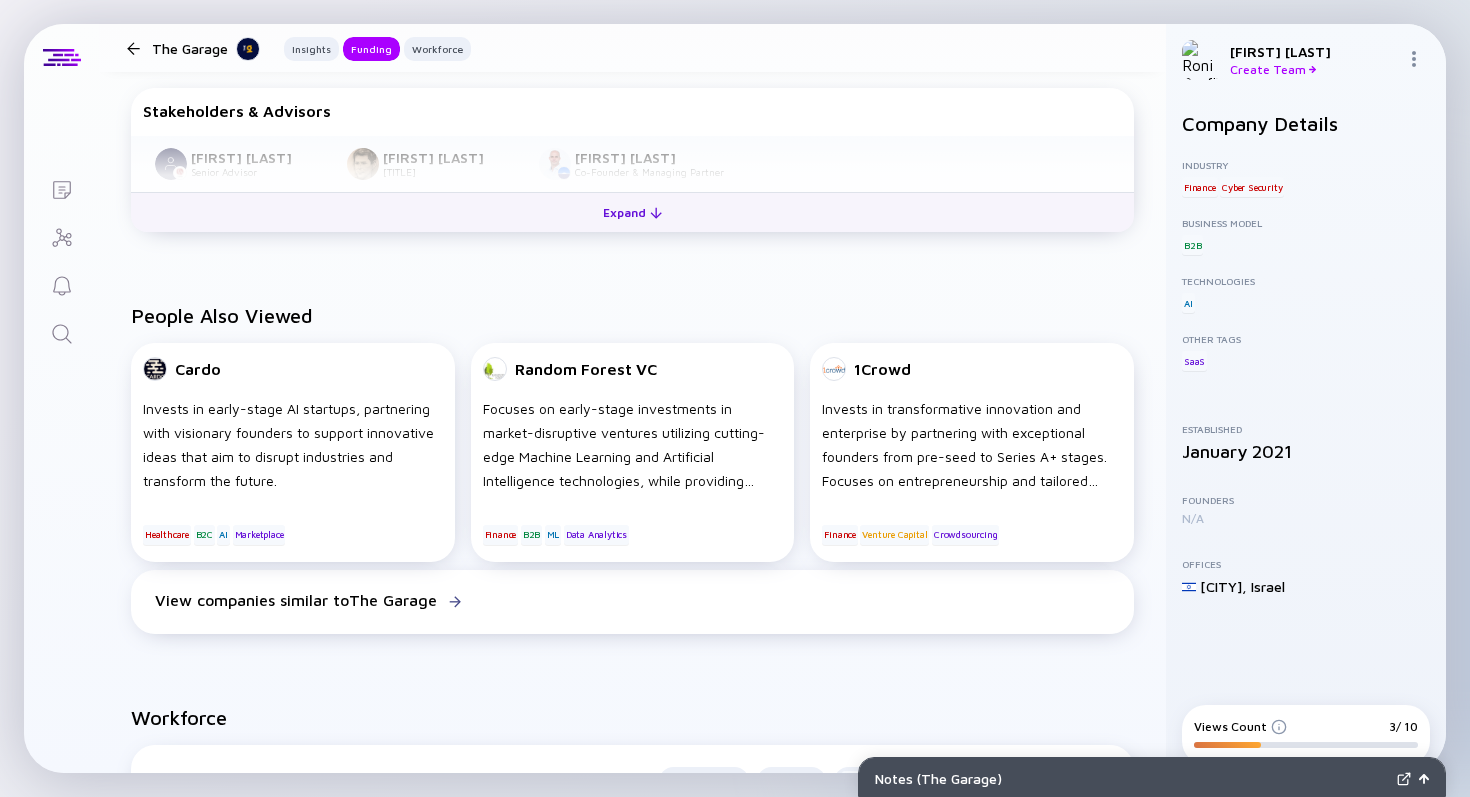click on "Expand" at bounding box center (632, 212) 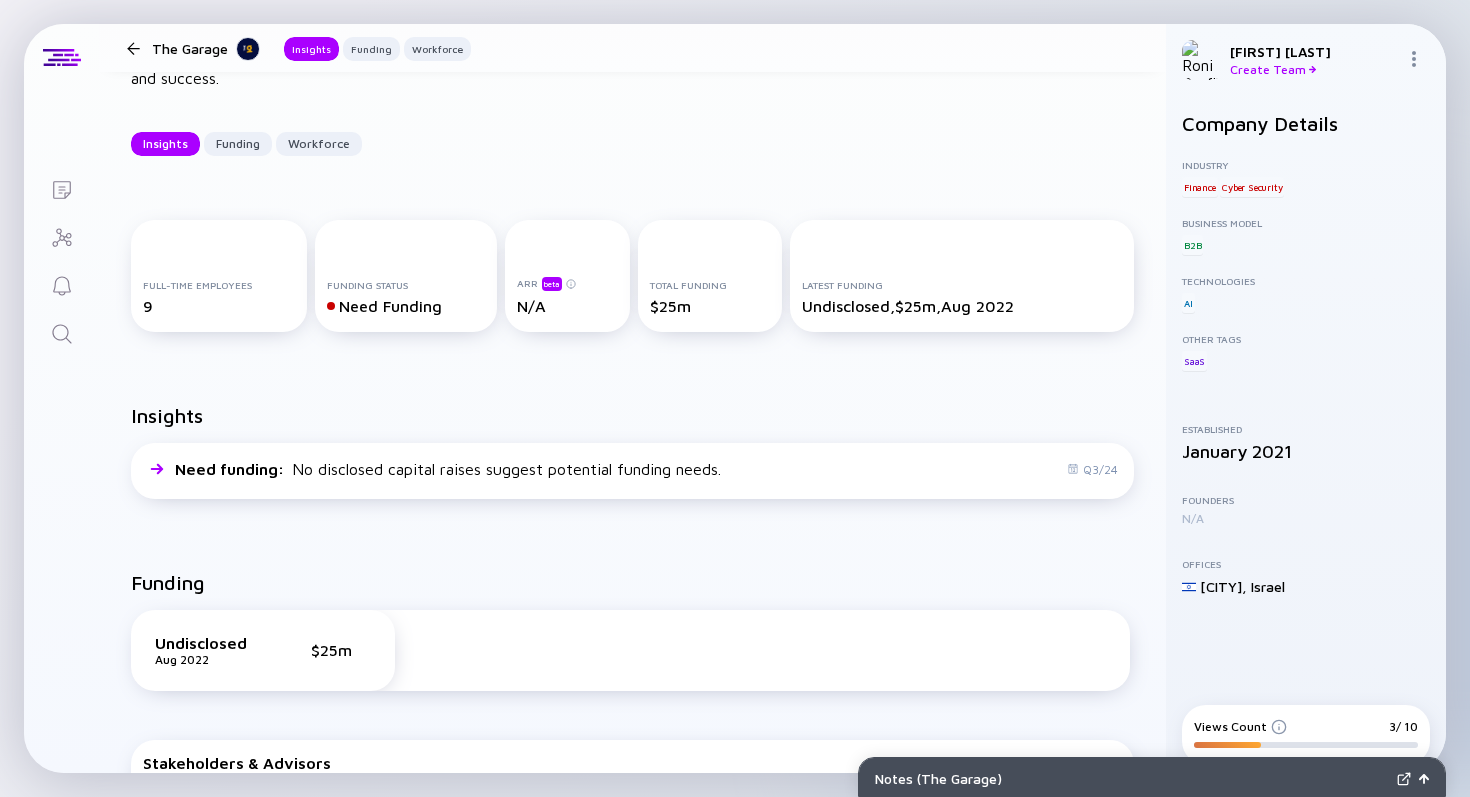 scroll, scrollTop: 0, scrollLeft: 0, axis: both 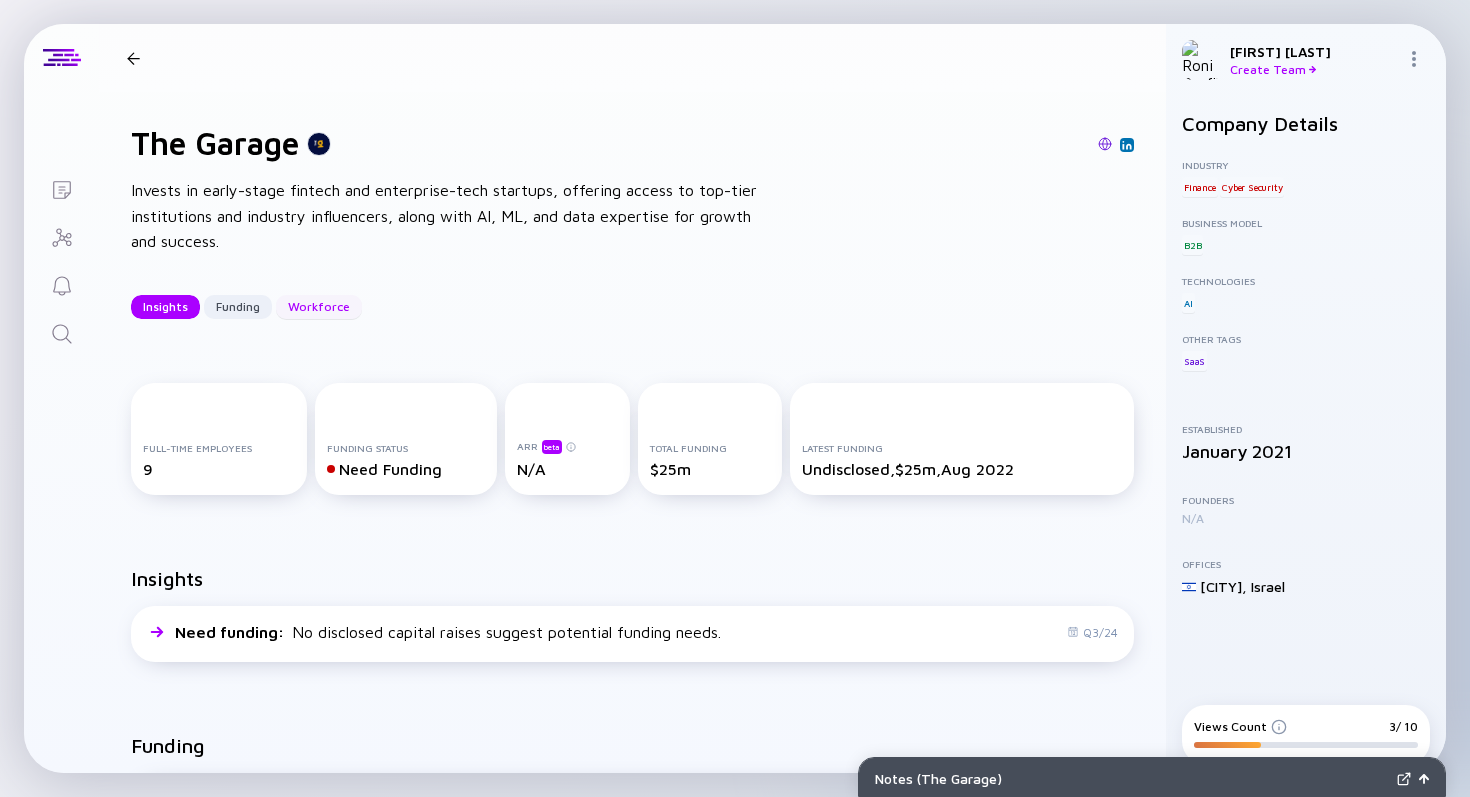 click on "Workforce" at bounding box center [319, 306] 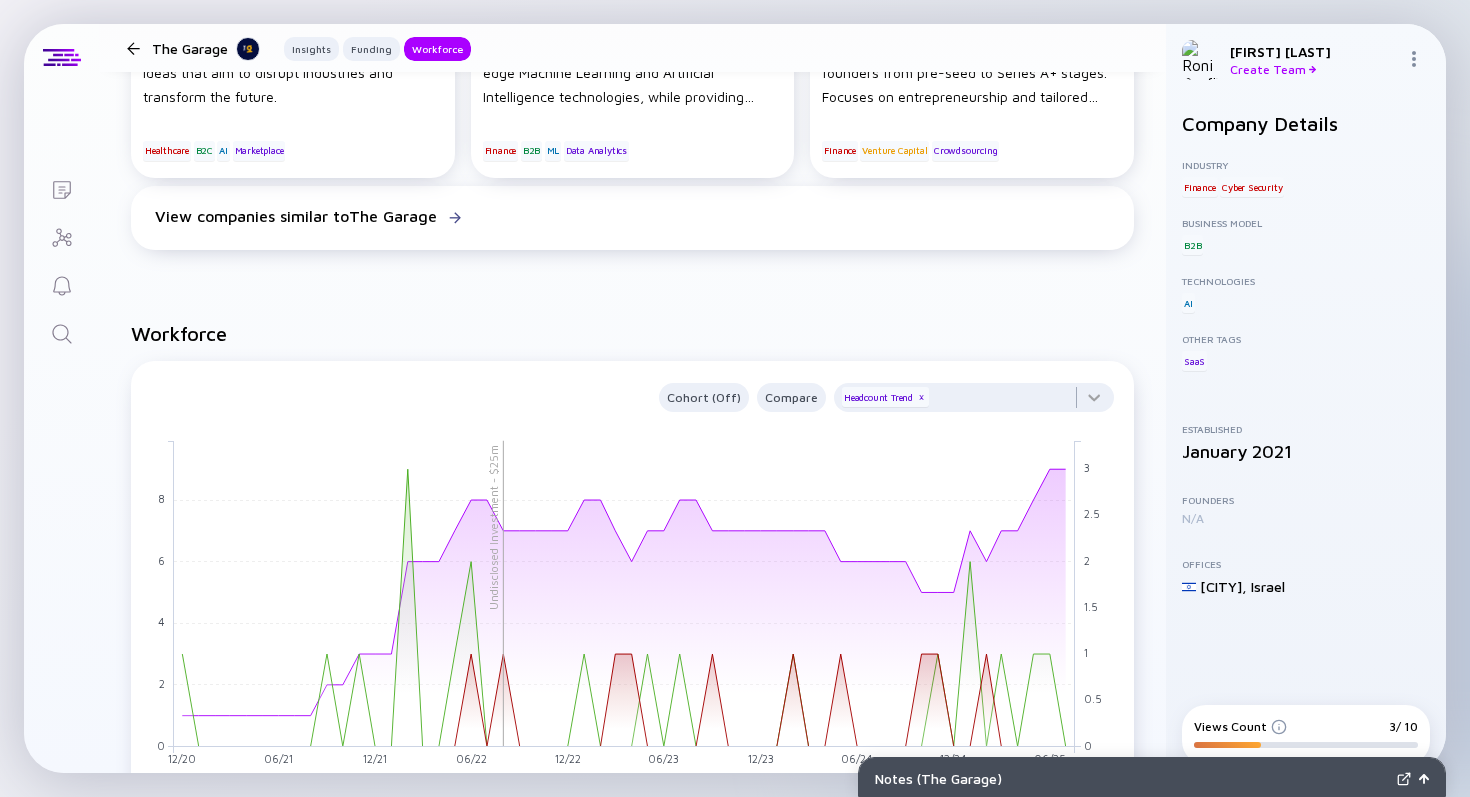 scroll, scrollTop: 1398, scrollLeft: 0, axis: vertical 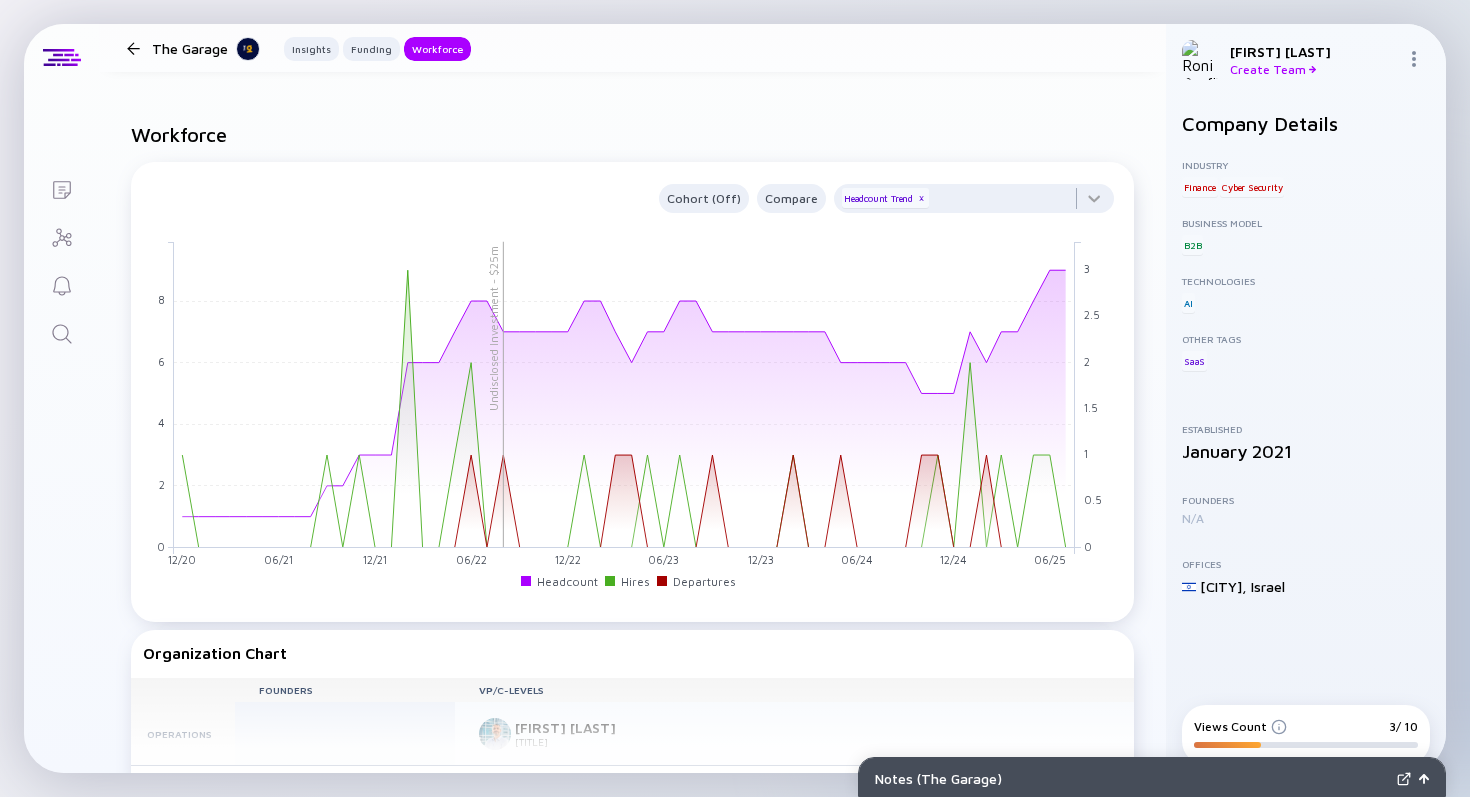 click at bounding box center [133, 48] 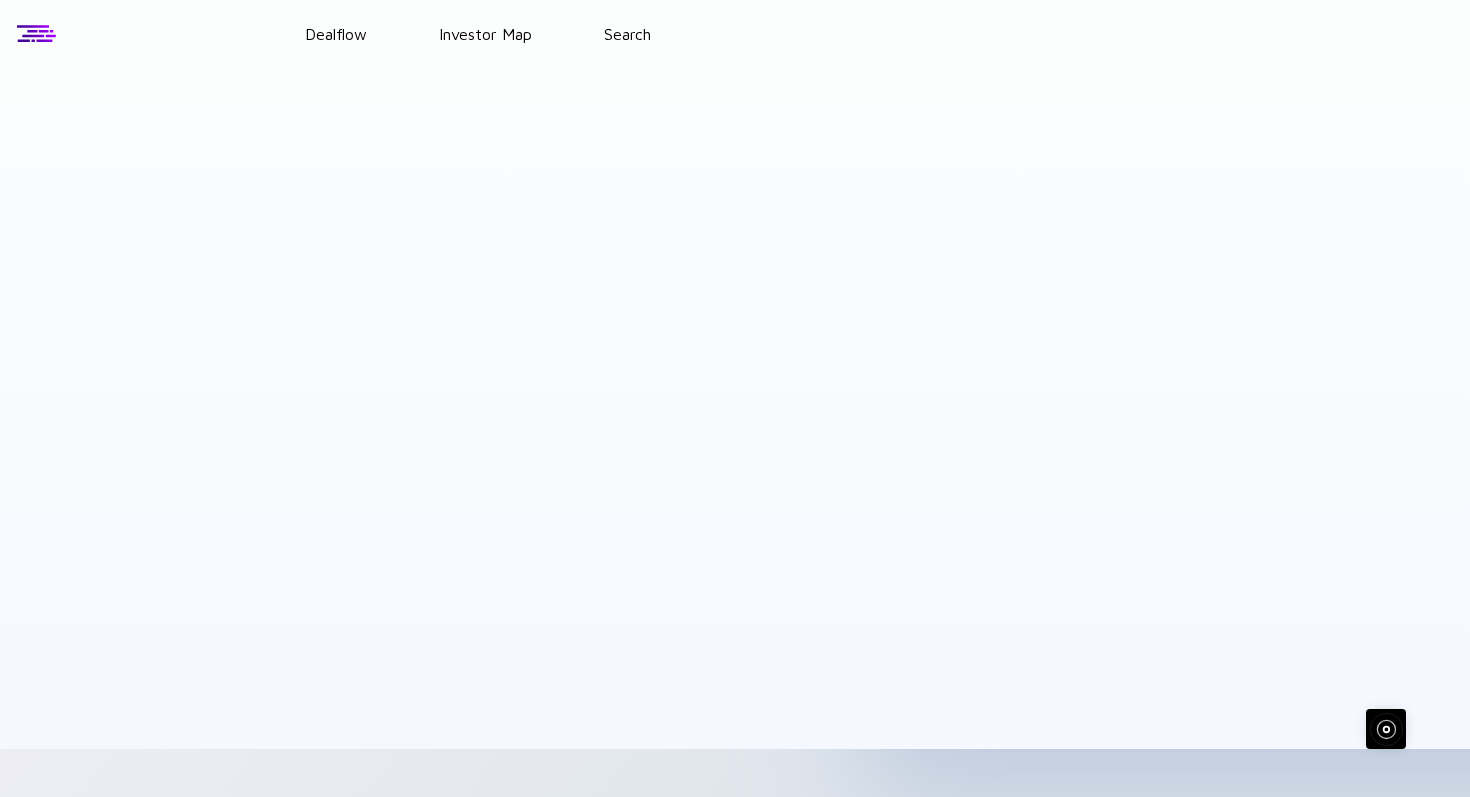 scroll, scrollTop: 0, scrollLeft: 0, axis: both 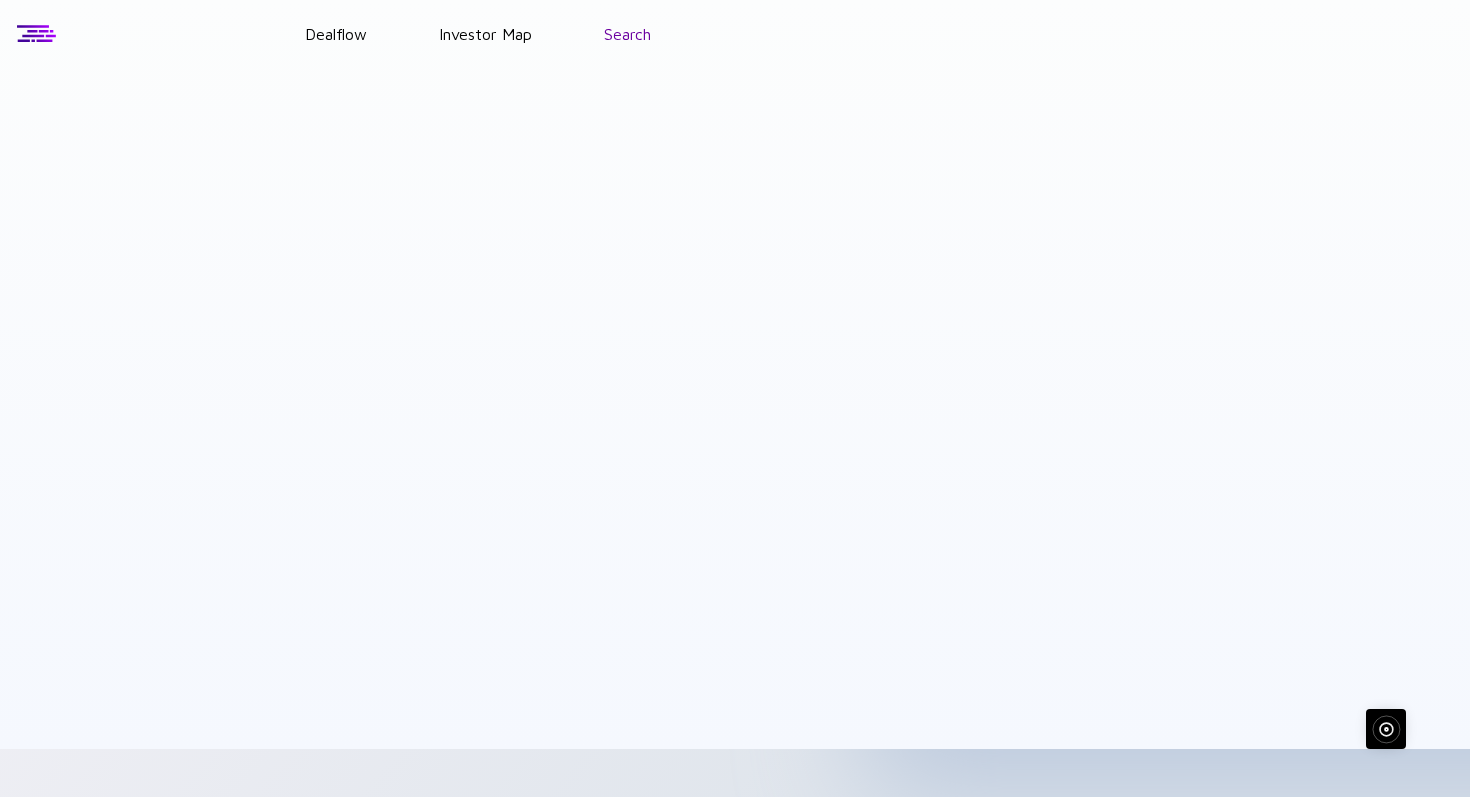 click on "Search" at bounding box center (627, 34) 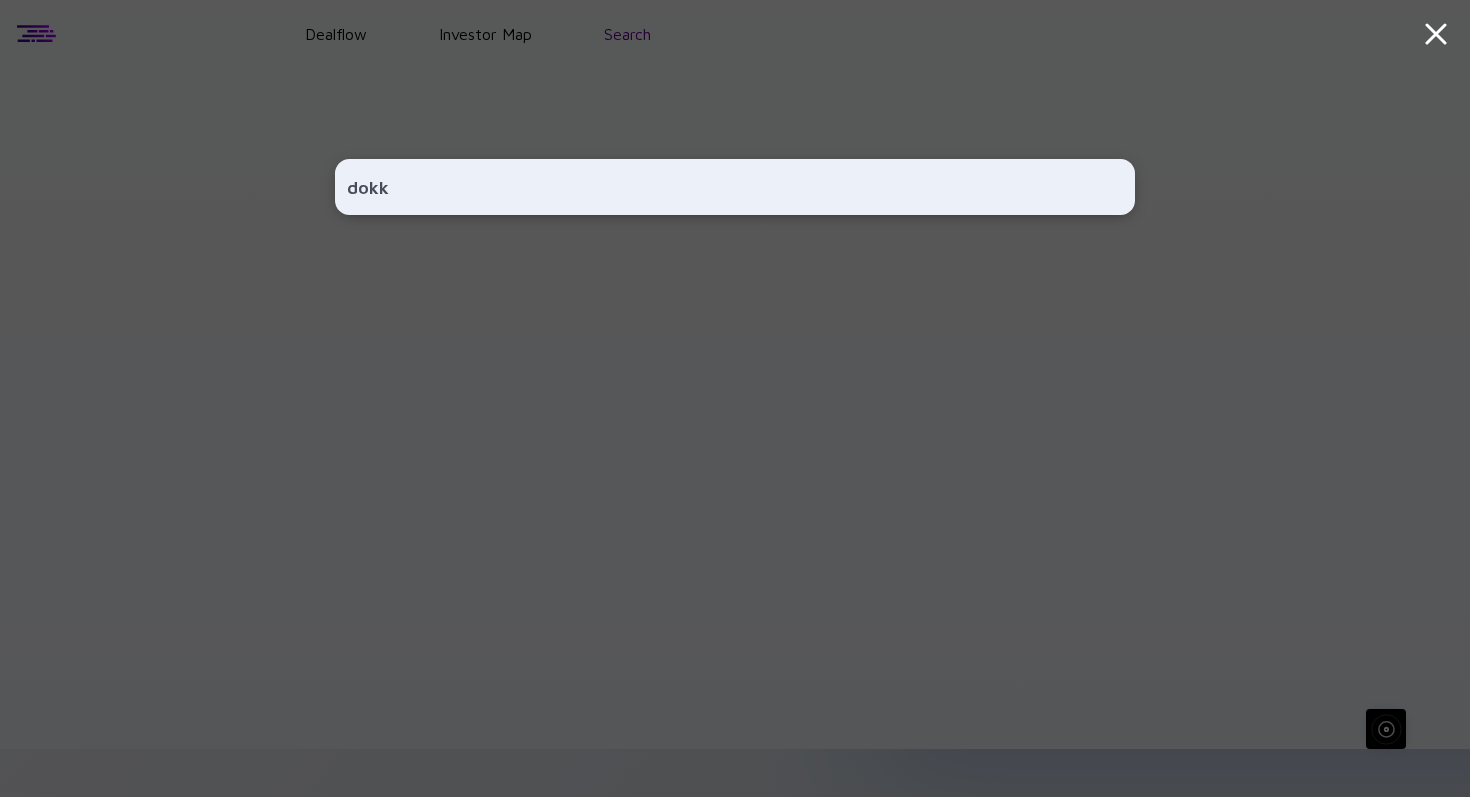 type on "dokka" 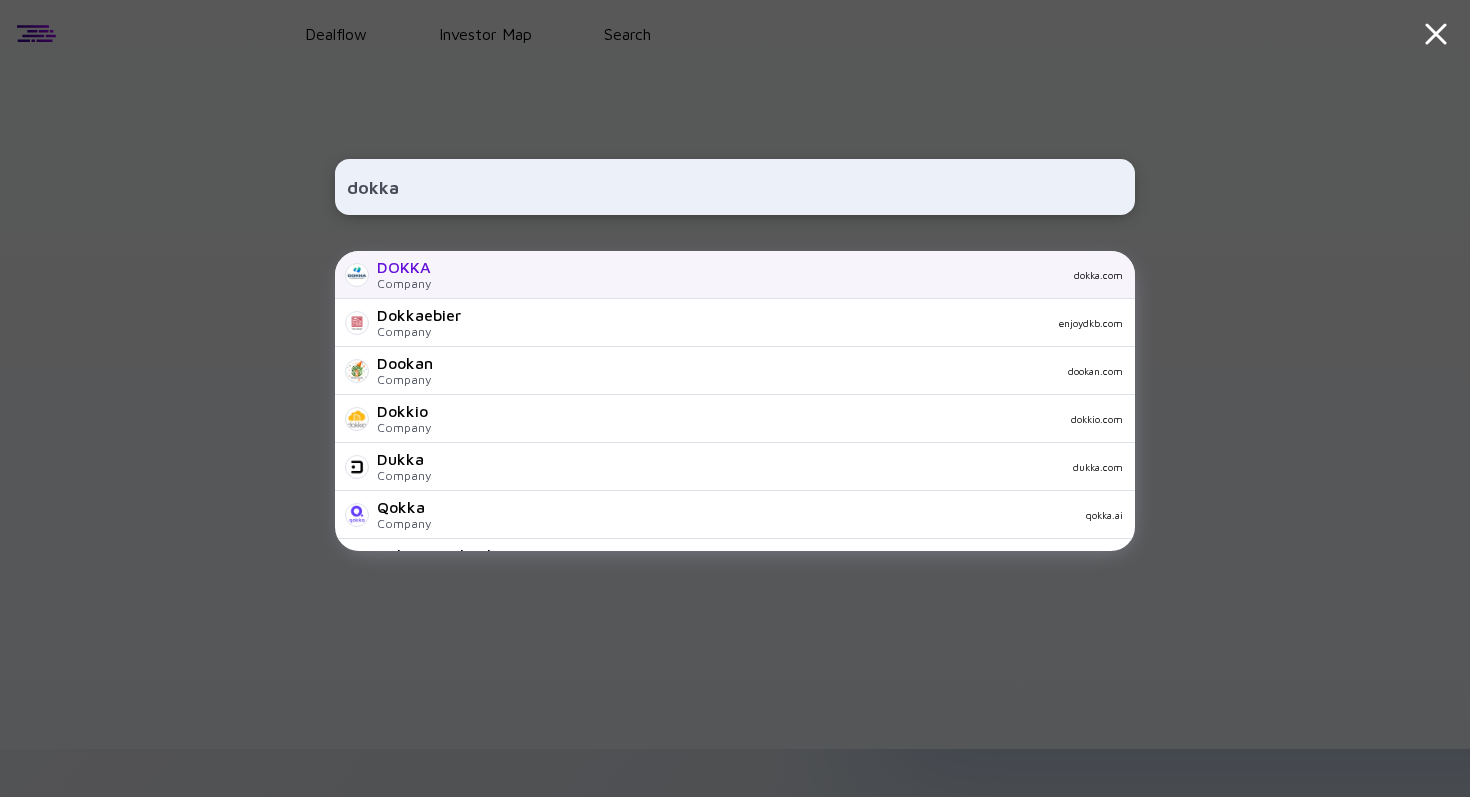 click on "DOKKA Company dokka.com" at bounding box center (735, 275) 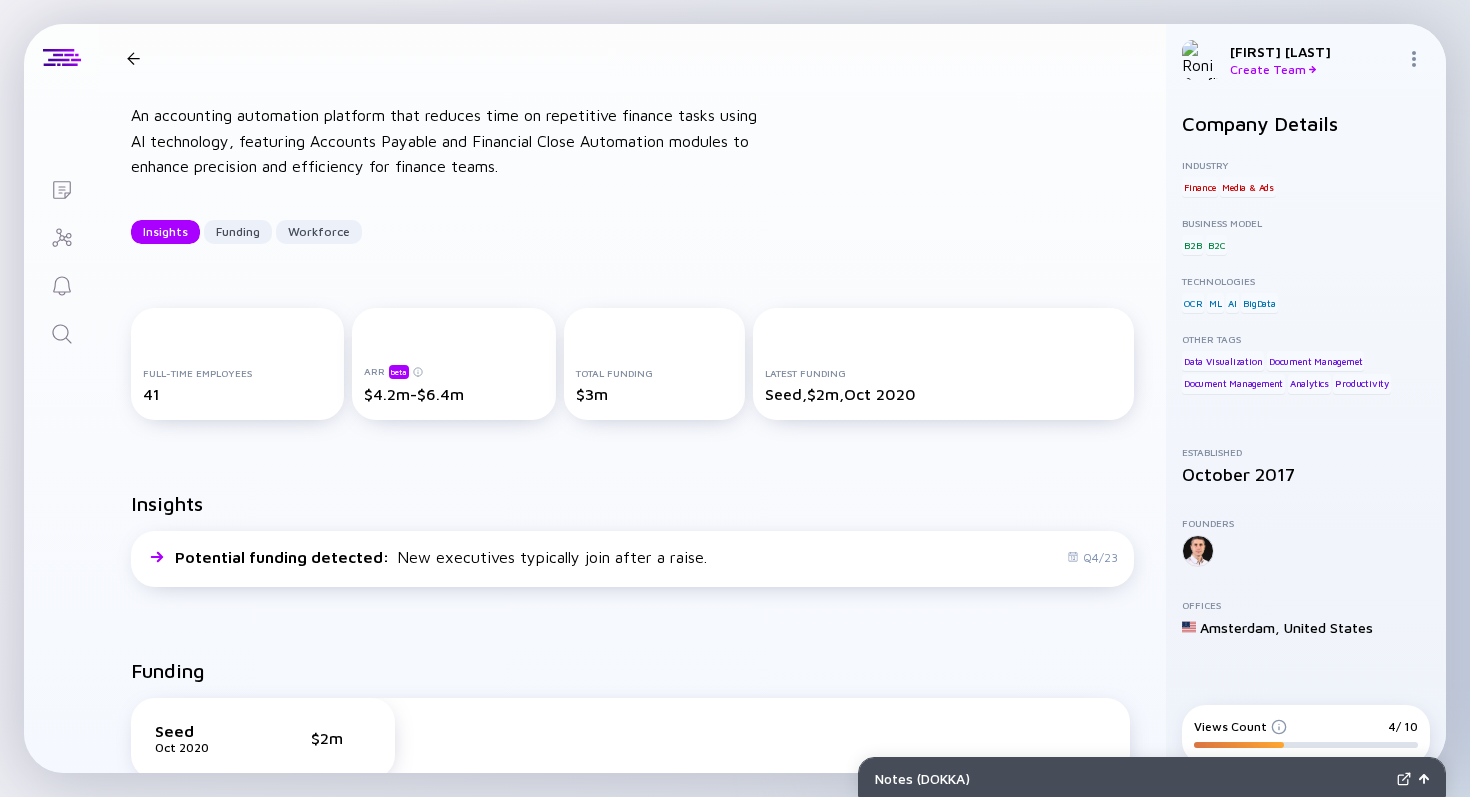 scroll, scrollTop: 0, scrollLeft: 0, axis: both 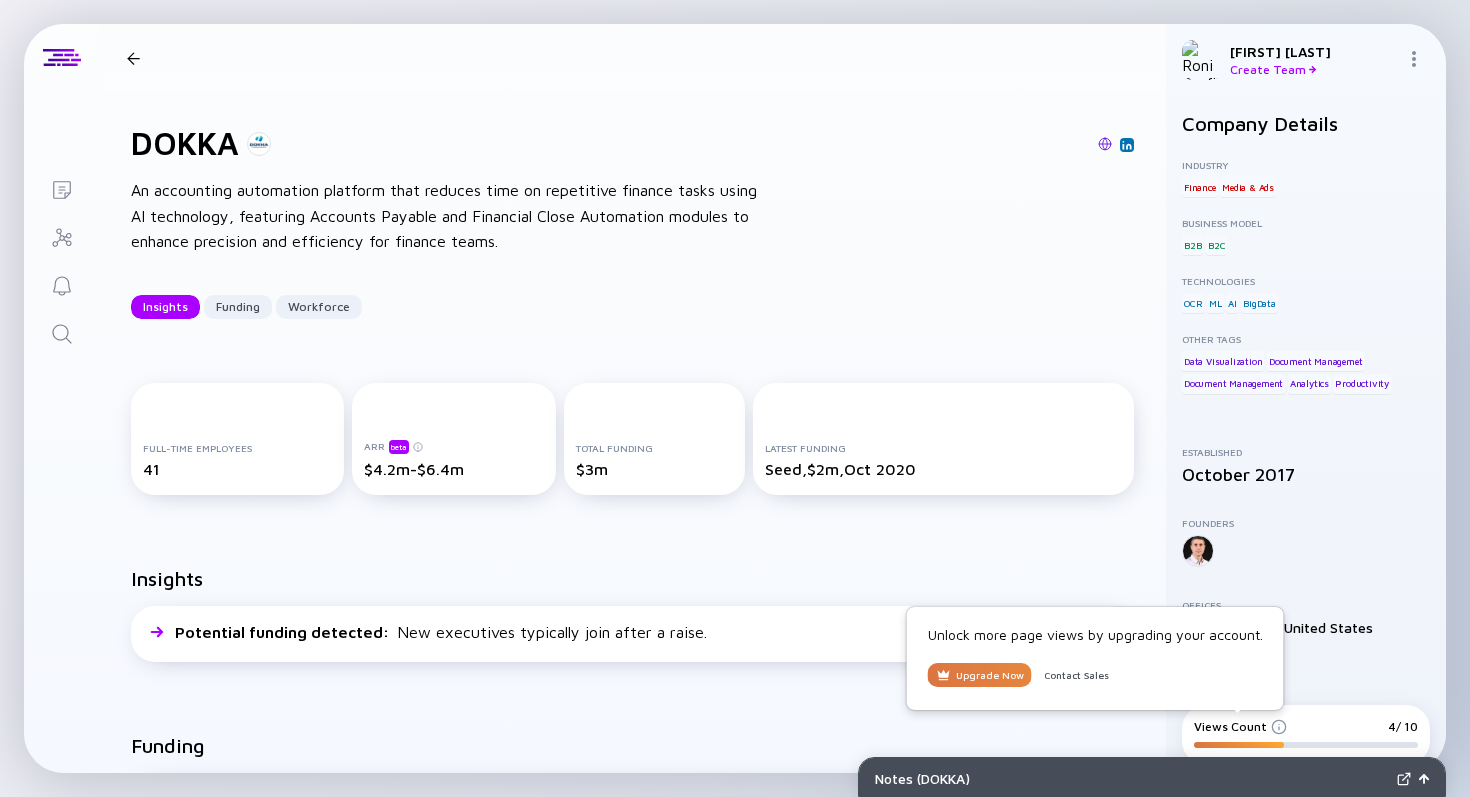 click at bounding box center (1279, 727) 